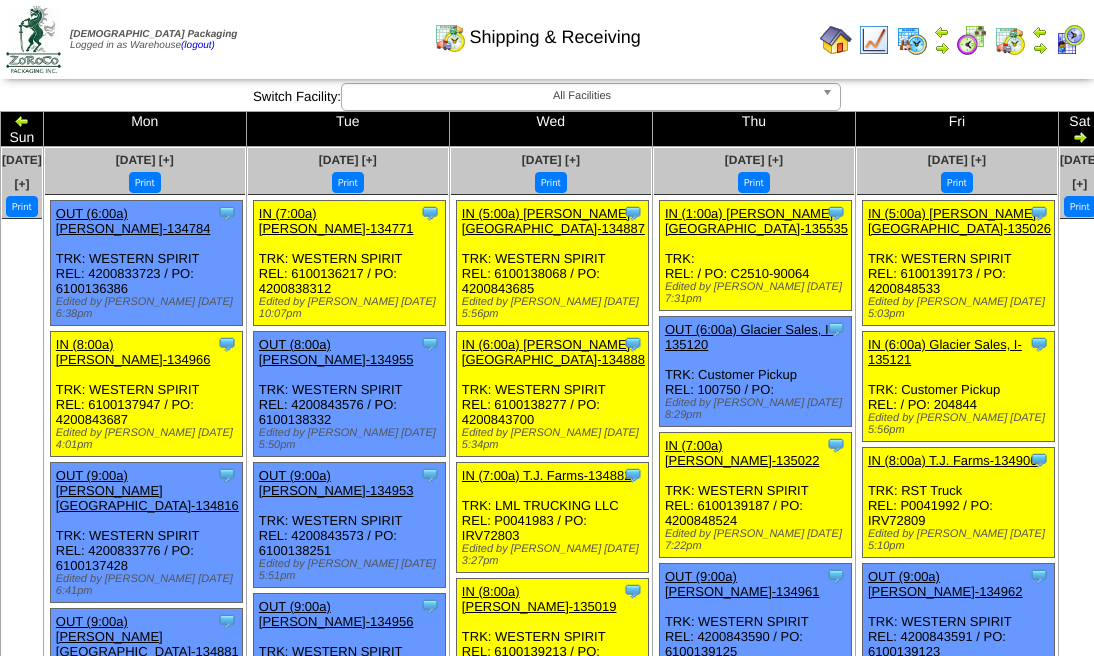 scroll, scrollTop: 0, scrollLeft: 0, axis: both 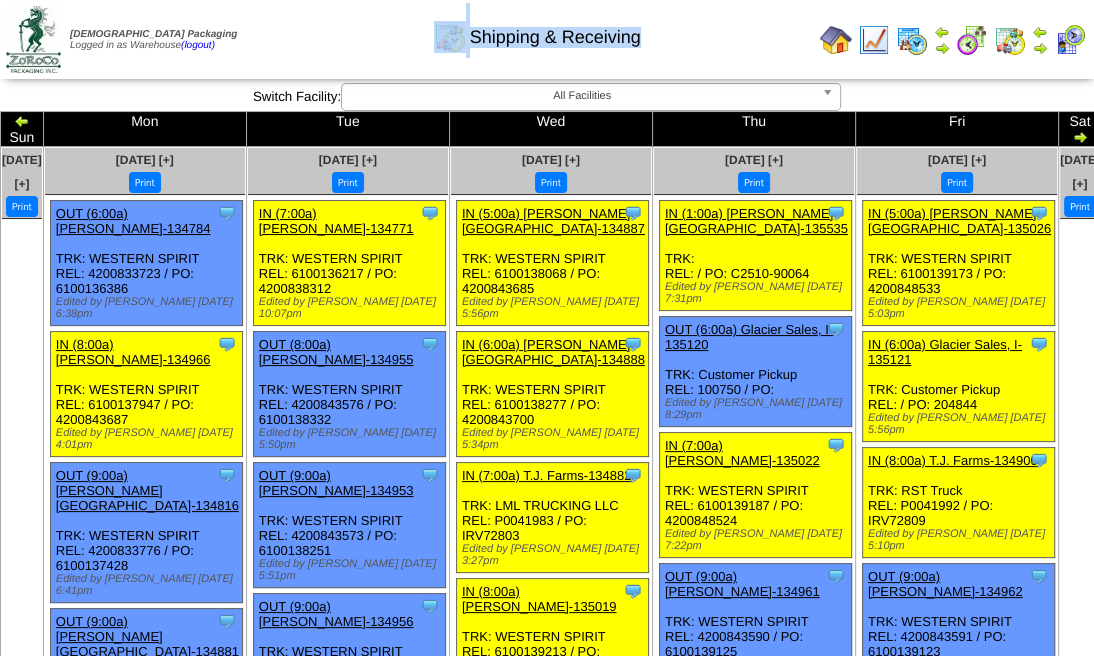 click at bounding box center [1010, 40] 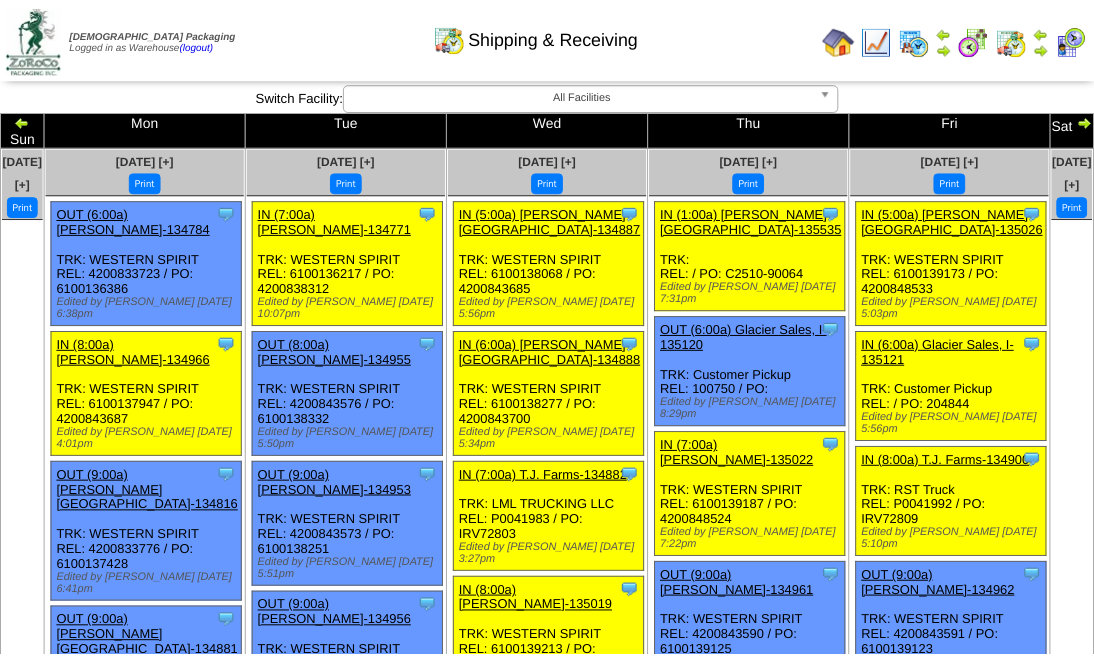 scroll, scrollTop: 0, scrollLeft: 0, axis: both 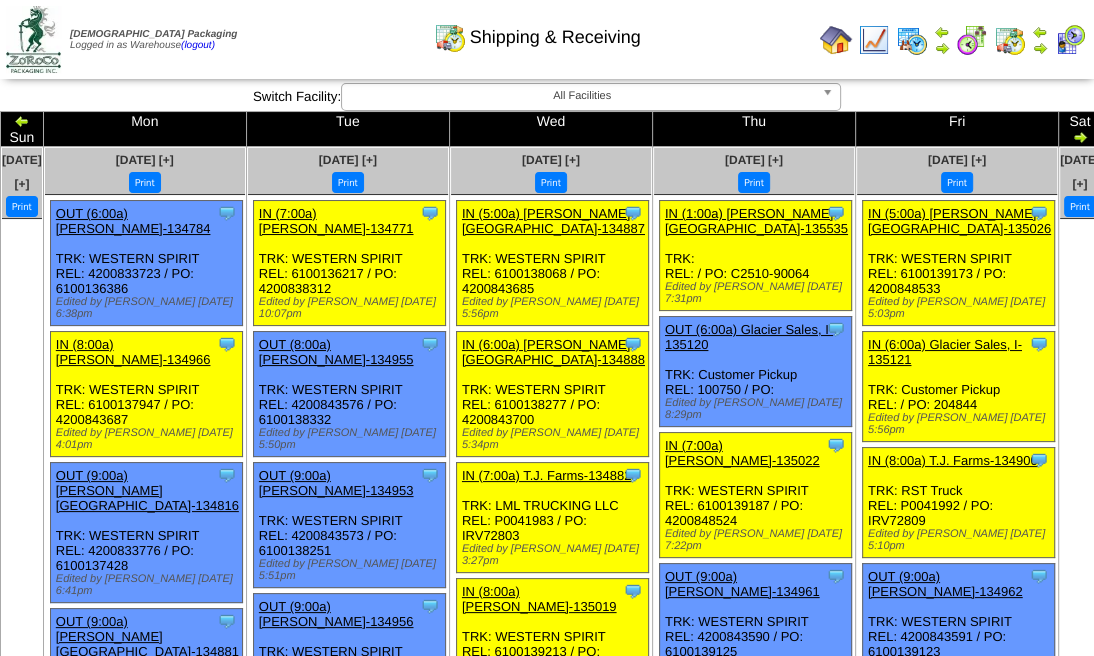 click at bounding box center [972, 40] 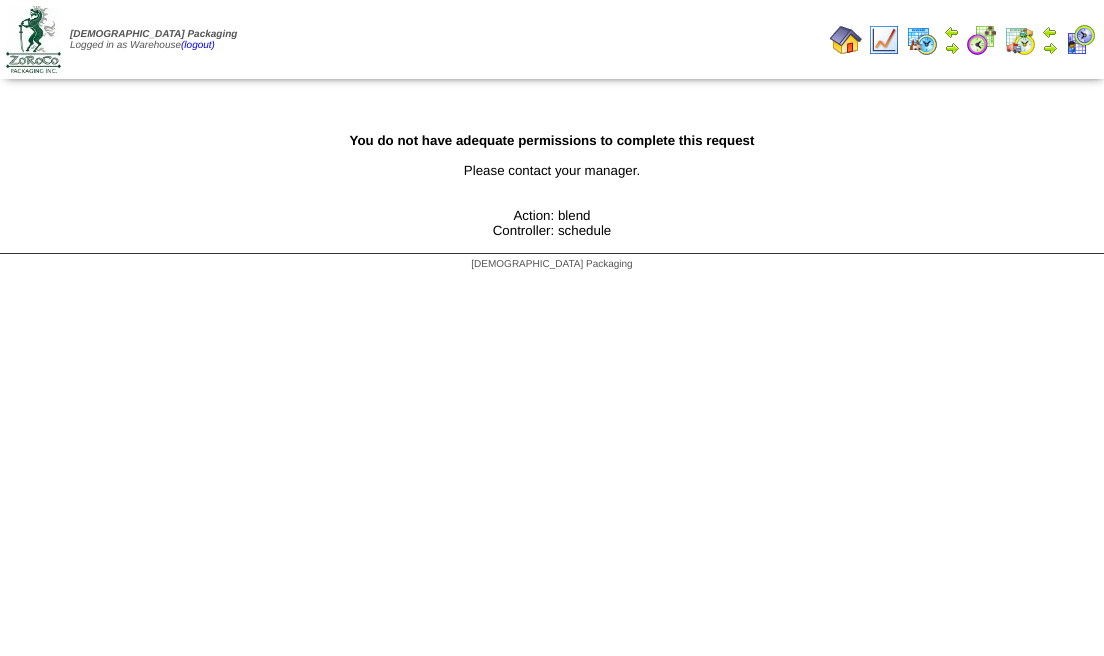 scroll, scrollTop: 0, scrollLeft: 0, axis: both 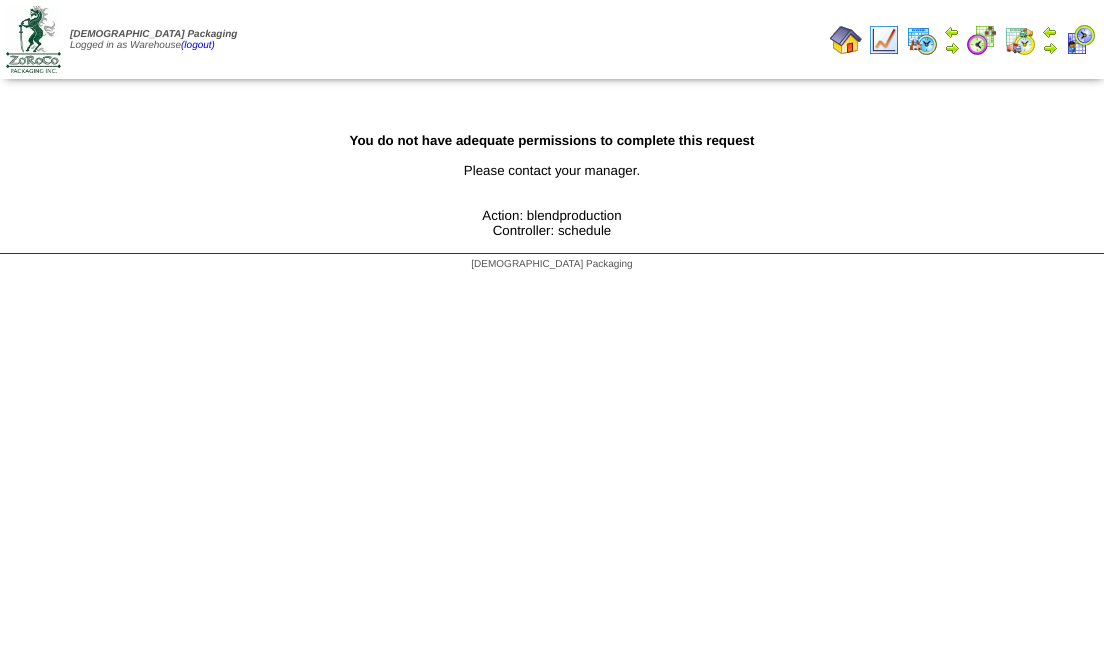 click at bounding box center [982, 40] 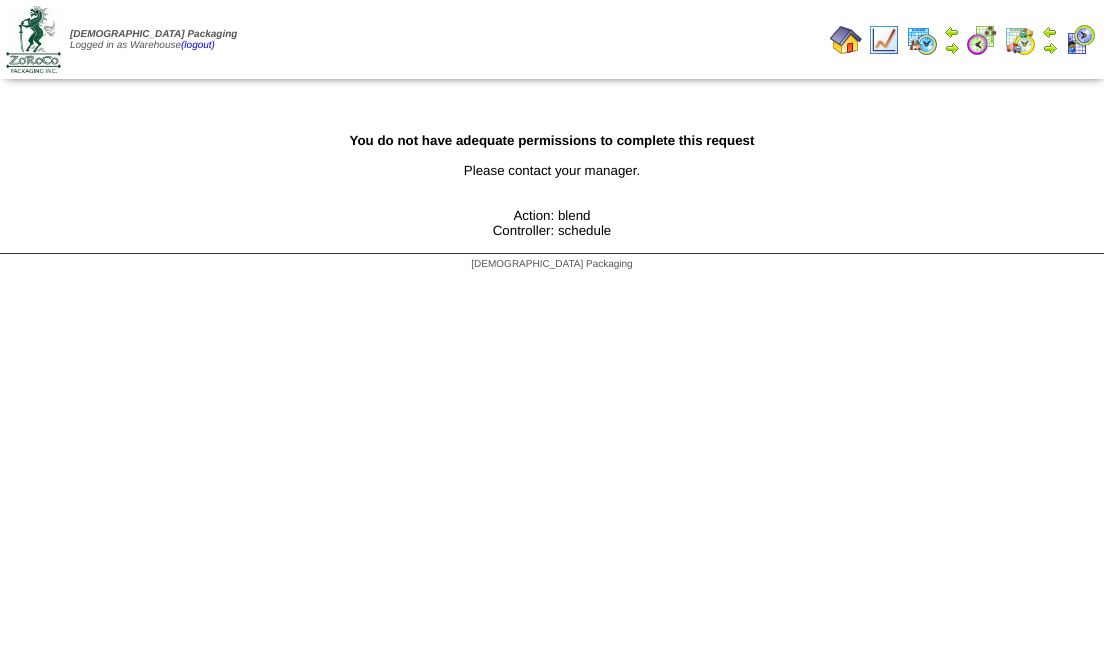 scroll, scrollTop: 0, scrollLeft: 0, axis: both 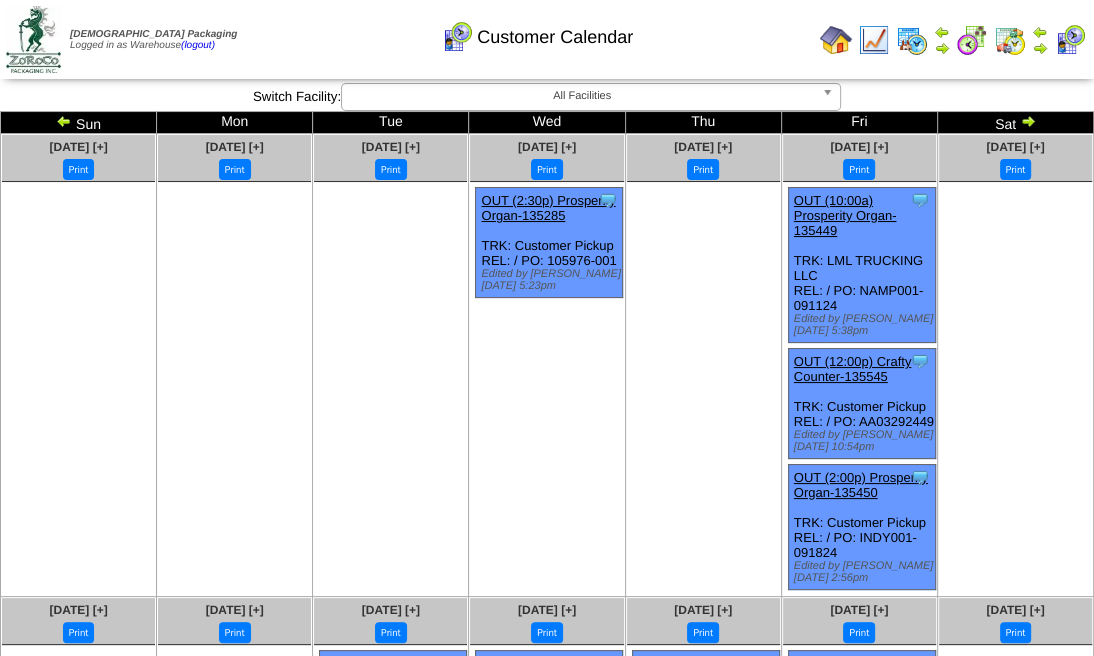click at bounding box center (1070, 40) 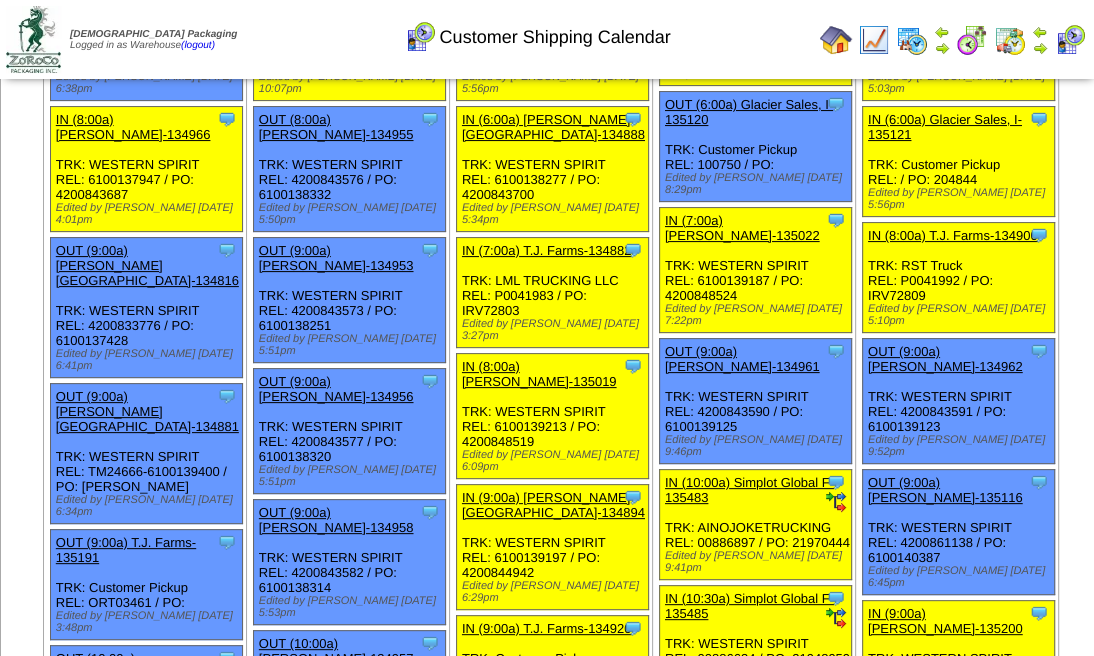 scroll, scrollTop: 0, scrollLeft: 0, axis: both 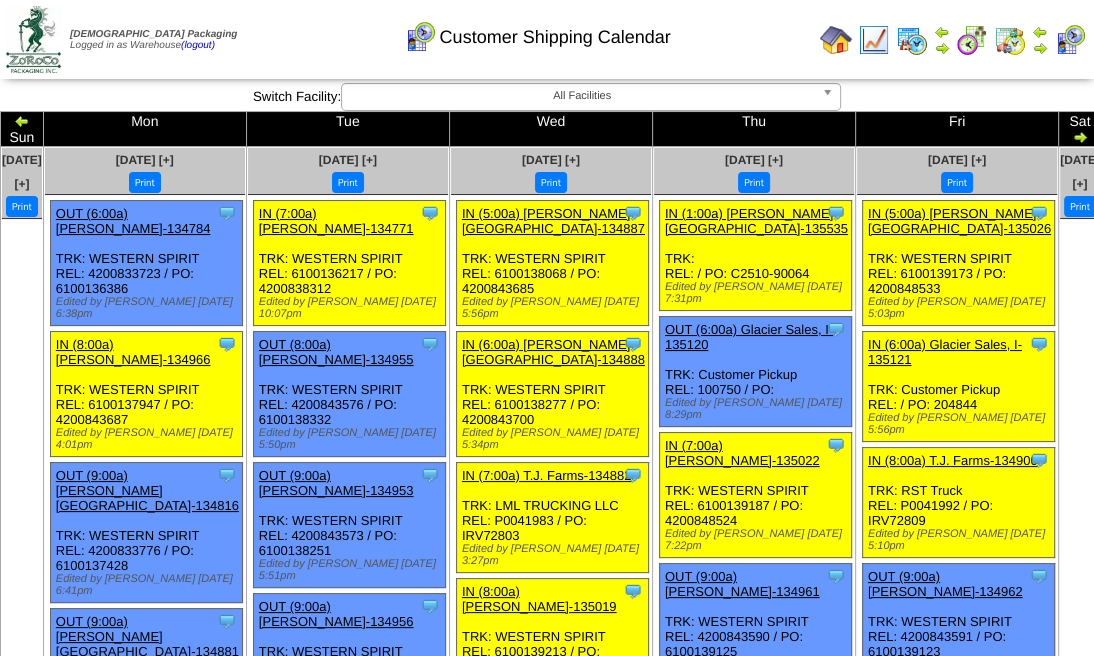 click at bounding box center [22, 121] 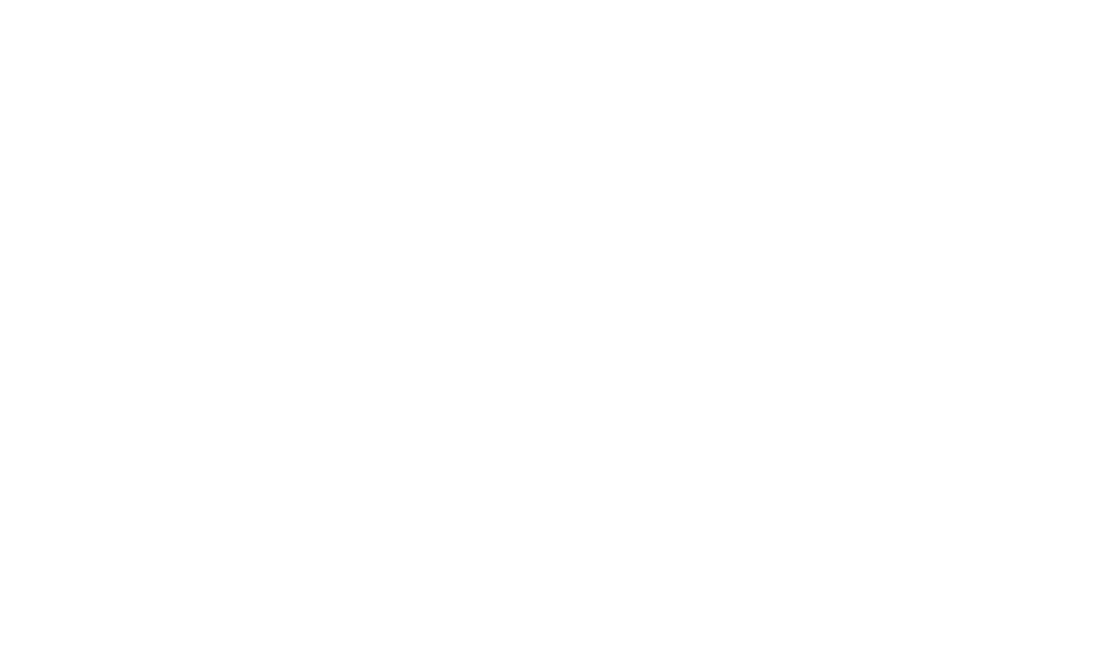 scroll, scrollTop: 0, scrollLeft: 0, axis: both 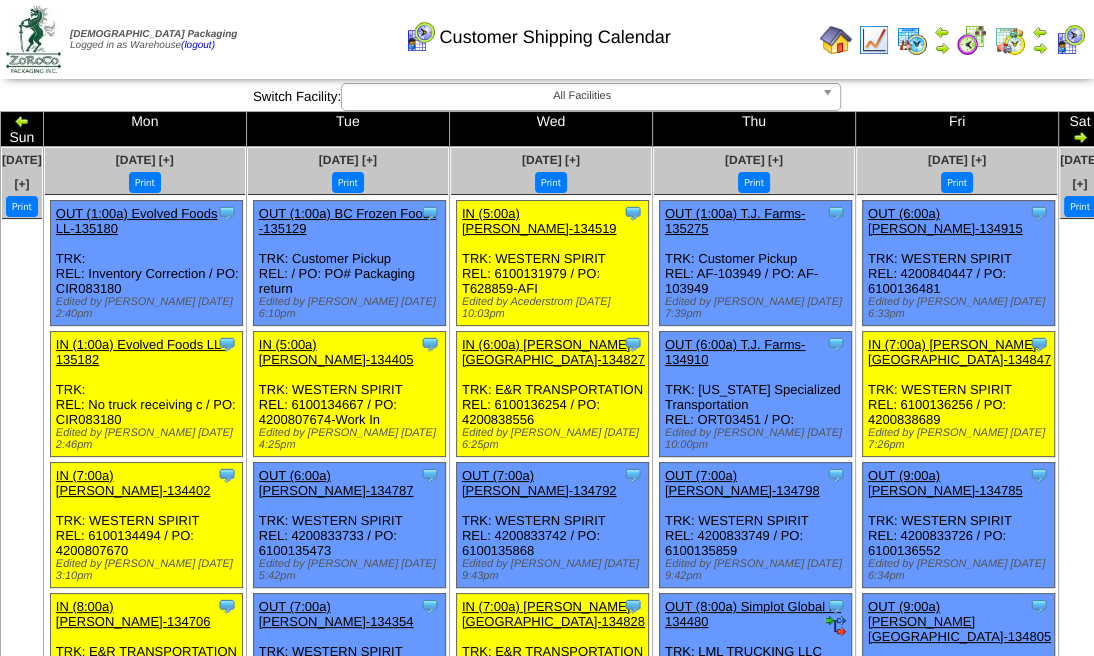 click on "All Facilities" at bounding box center [591, 97] 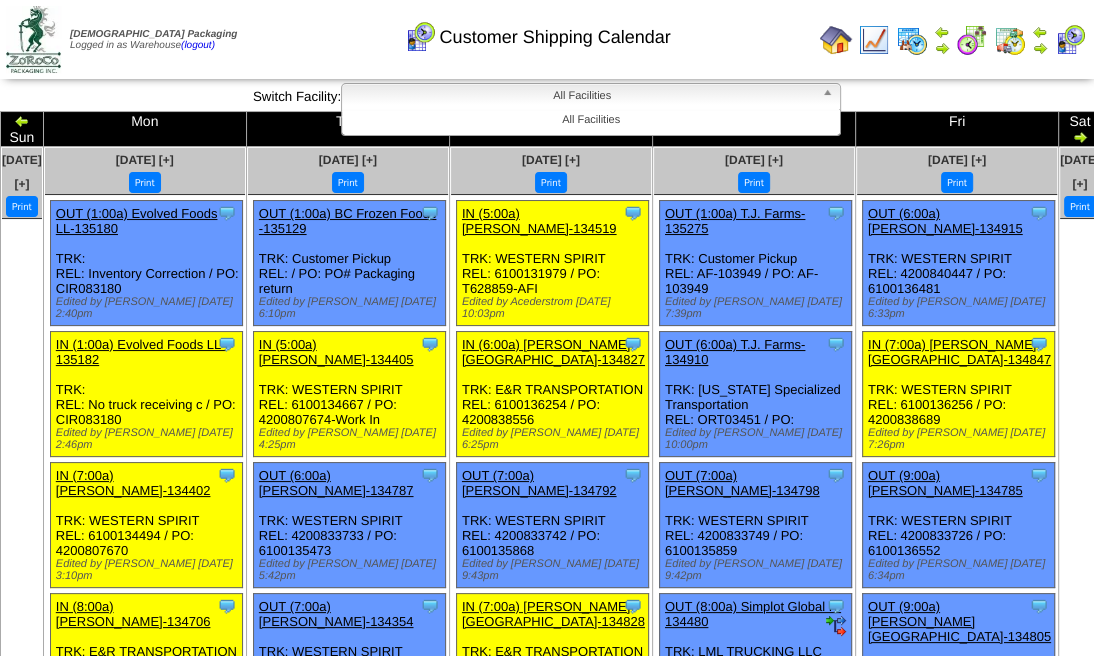 click on "Zoroco Packaging
Logged in as Warehouse                                 (logout)
Print All" at bounding box center [547, 5402] 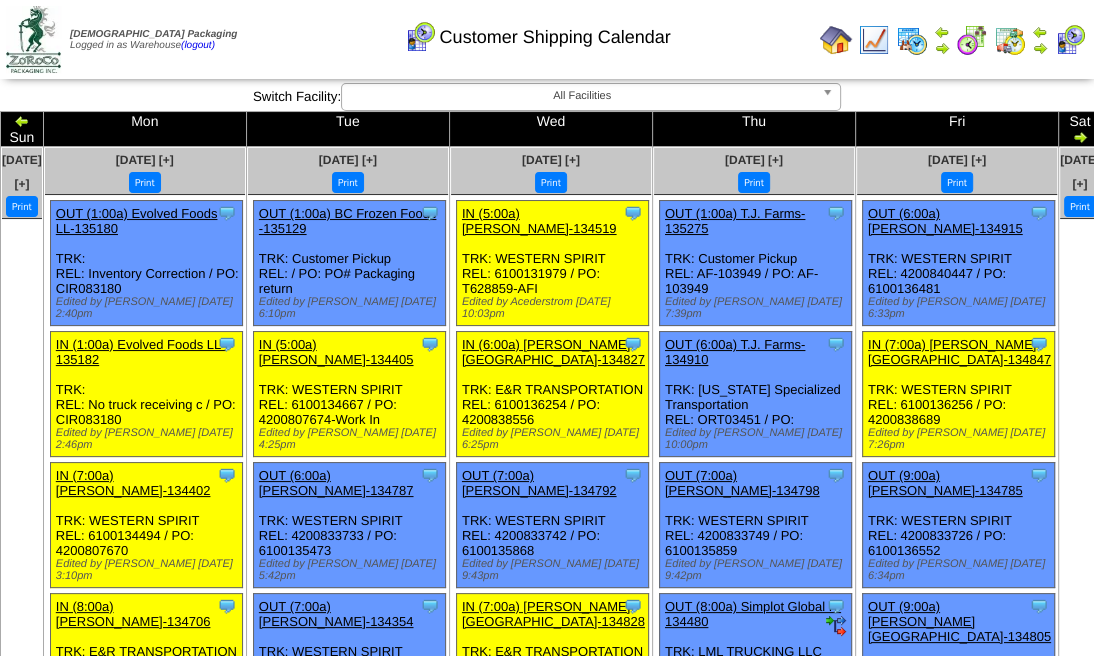 click at bounding box center [22, 121] 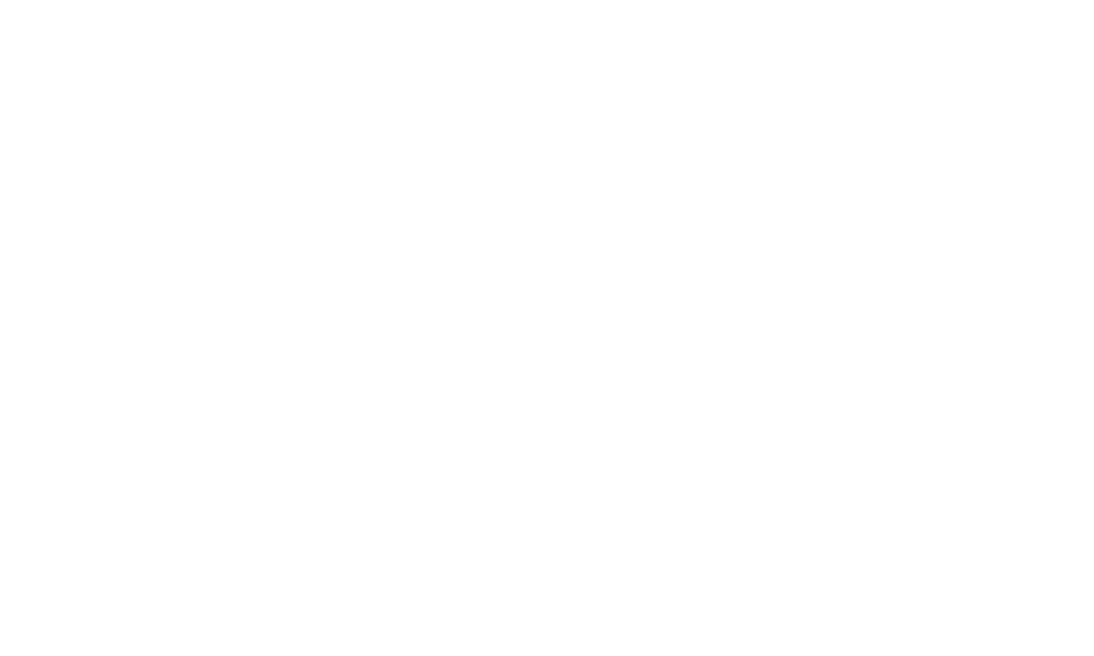 scroll, scrollTop: 0, scrollLeft: 0, axis: both 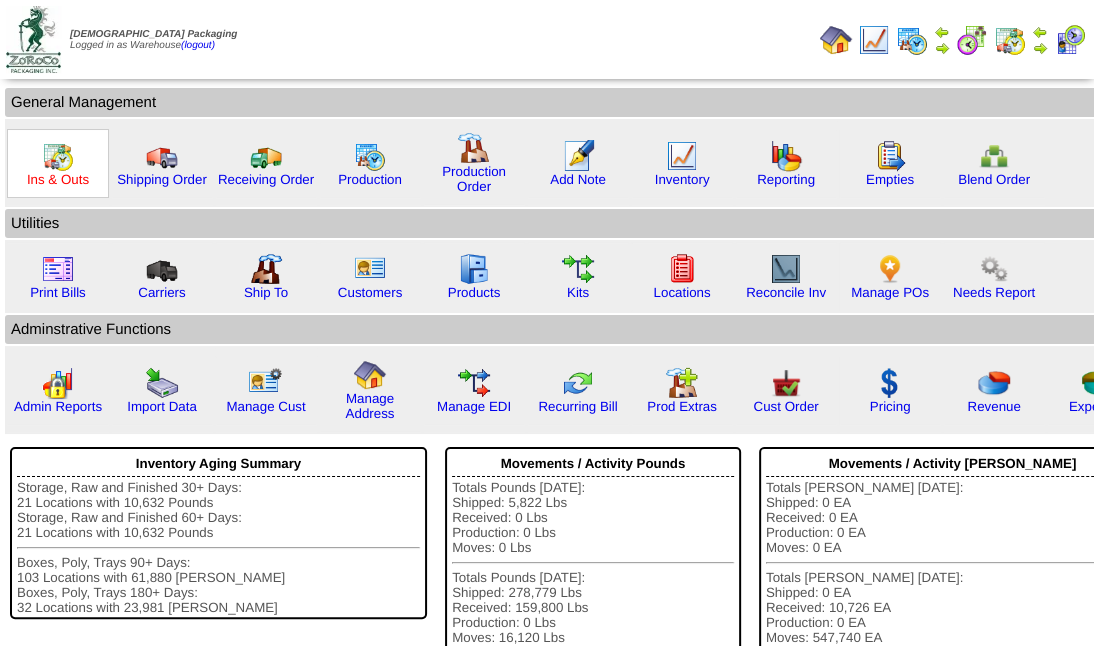 click on "Ins & Outs" at bounding box center (58, 179) 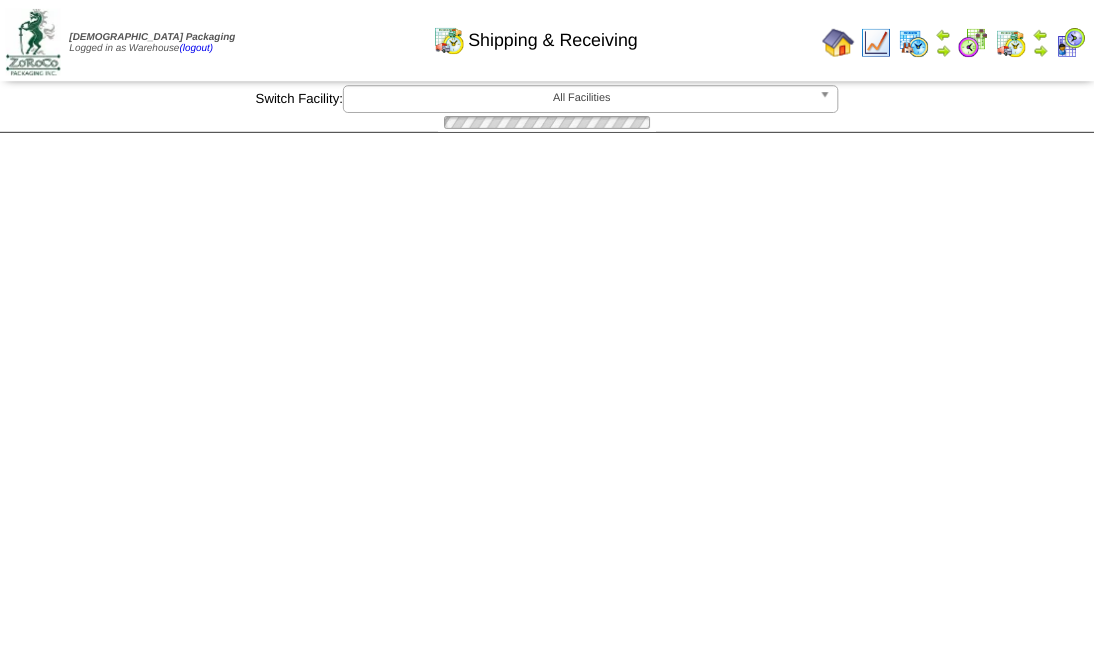 scroll, scrollTop: 0, scrollLeft: 0, axis: both 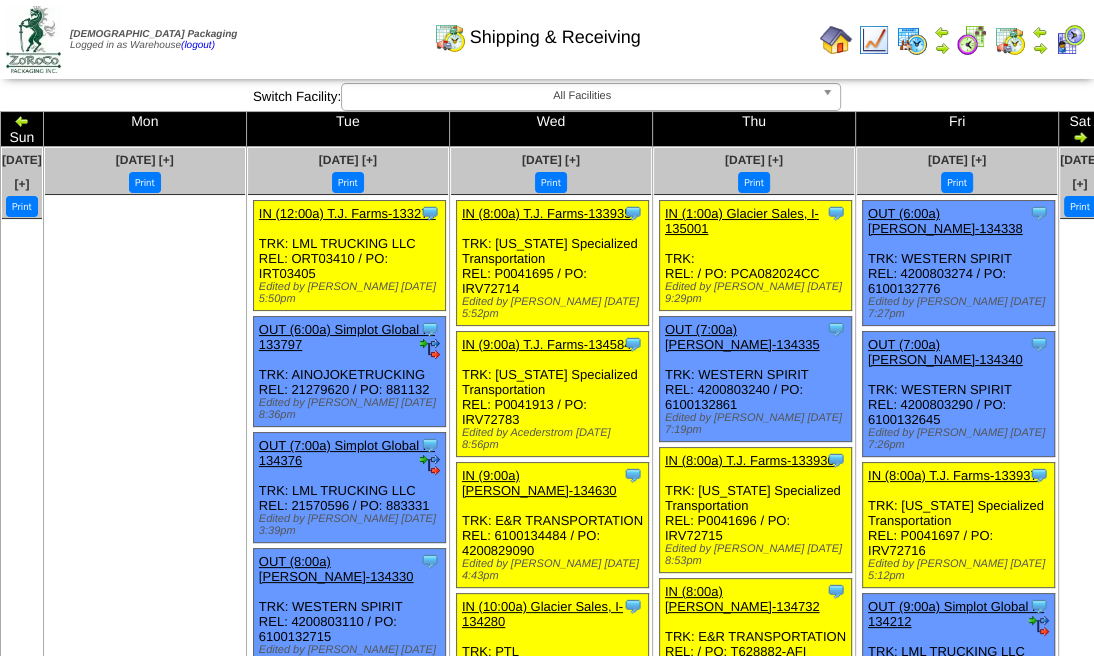 click at bounding box center (22, 121) 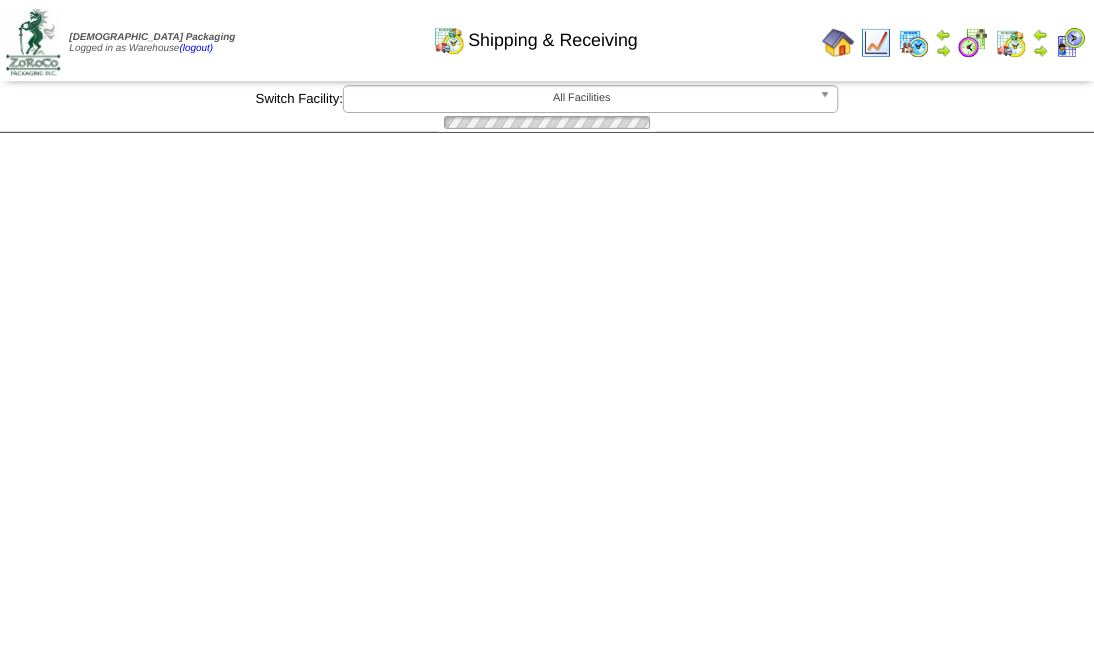 scroll, scrollTop: 0, scrollLeft: 0, axis: both 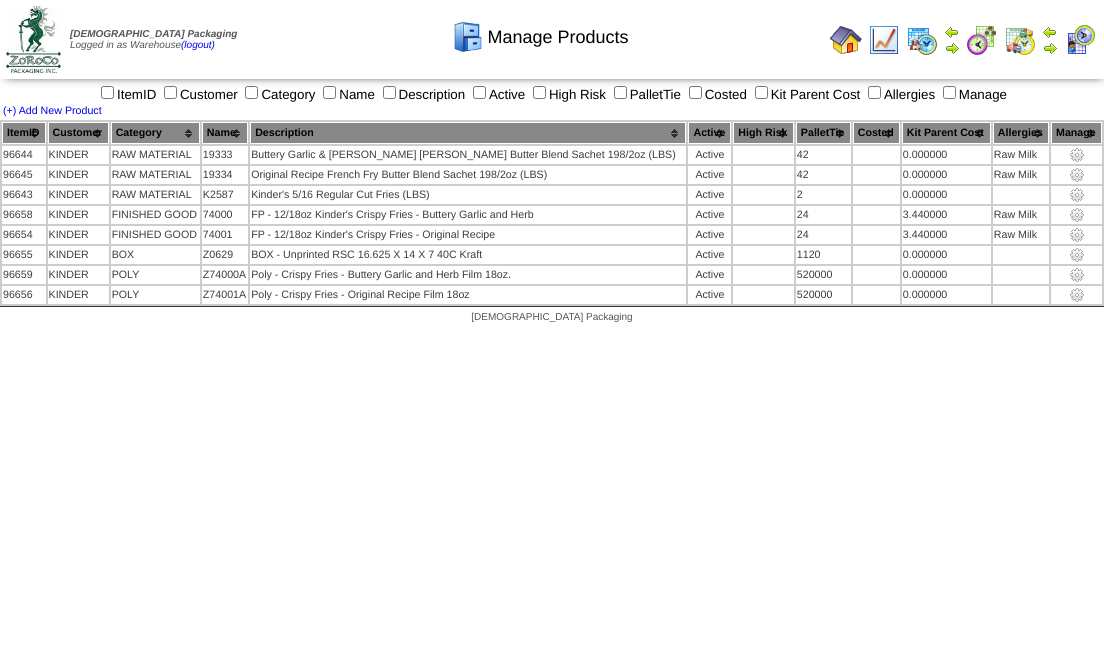 click on "Manage Products" at bounding box center [540, 30] 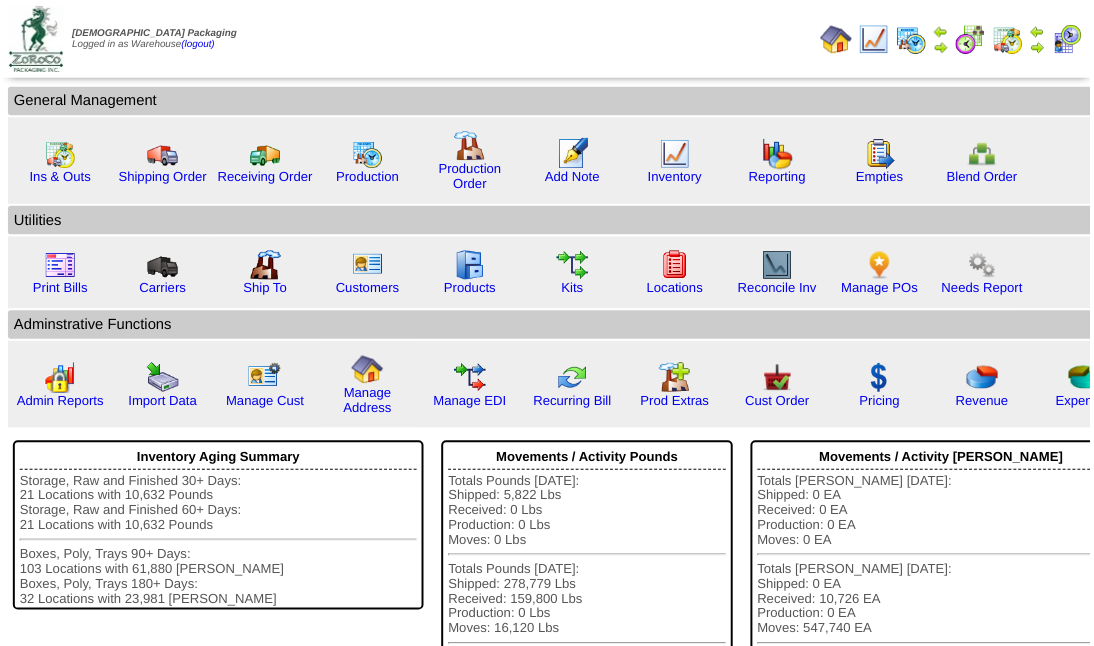 scroll, scrollTop: 0, scrollLeft: 0, axis: both 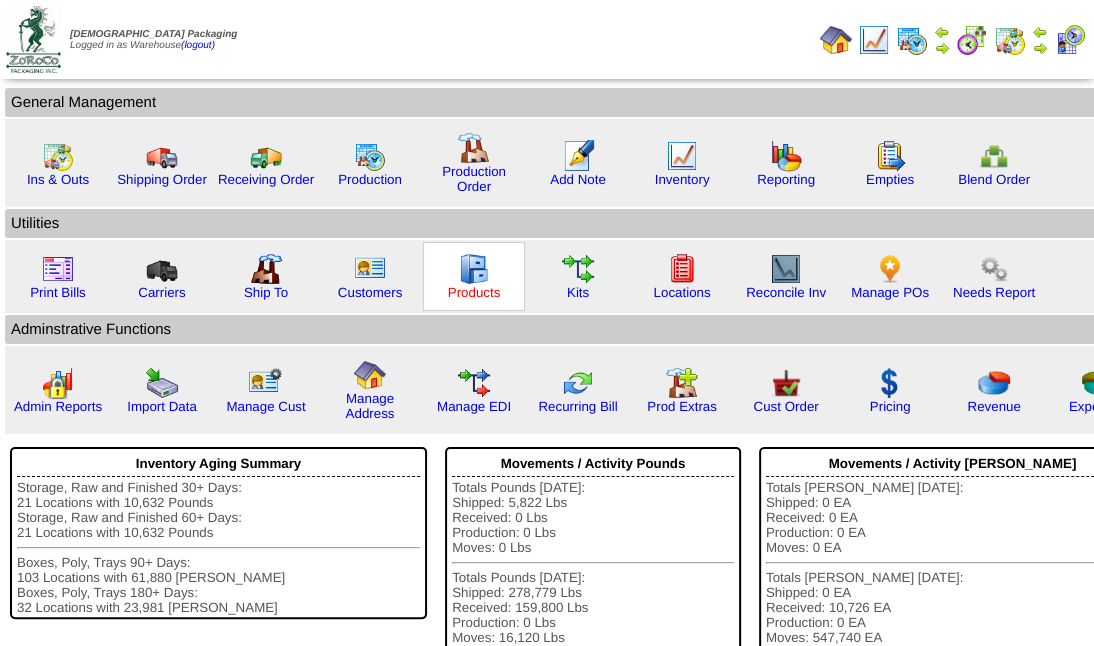 click on "Products" at bounding box center (474, 292) 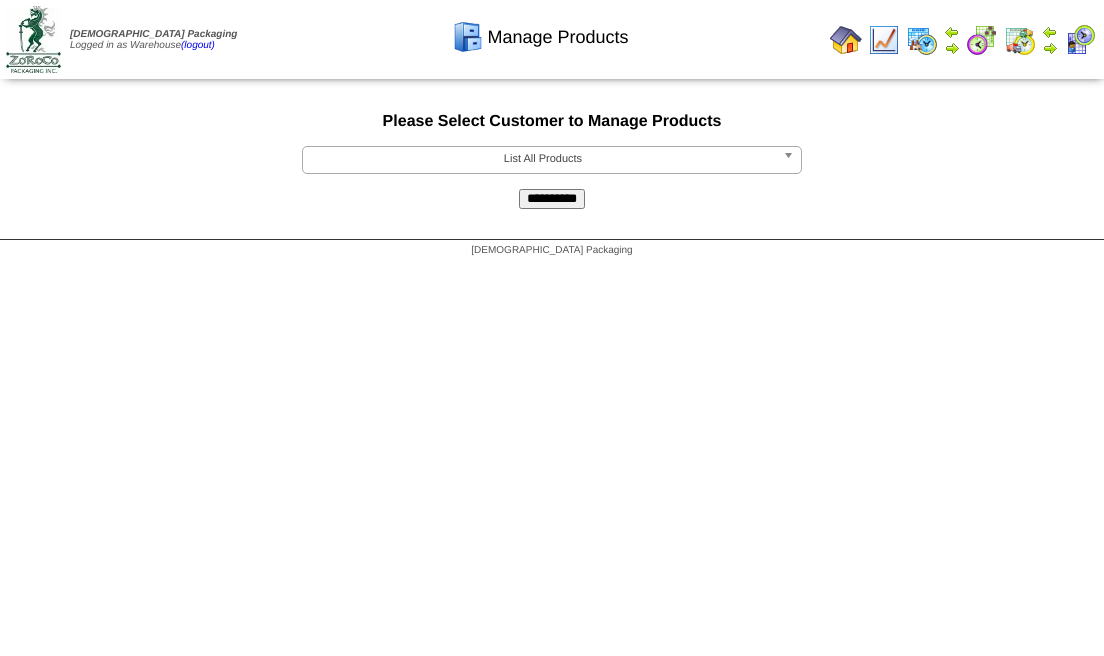 scroll, scrollTop: 0, scrollLeft: 0, axis: both 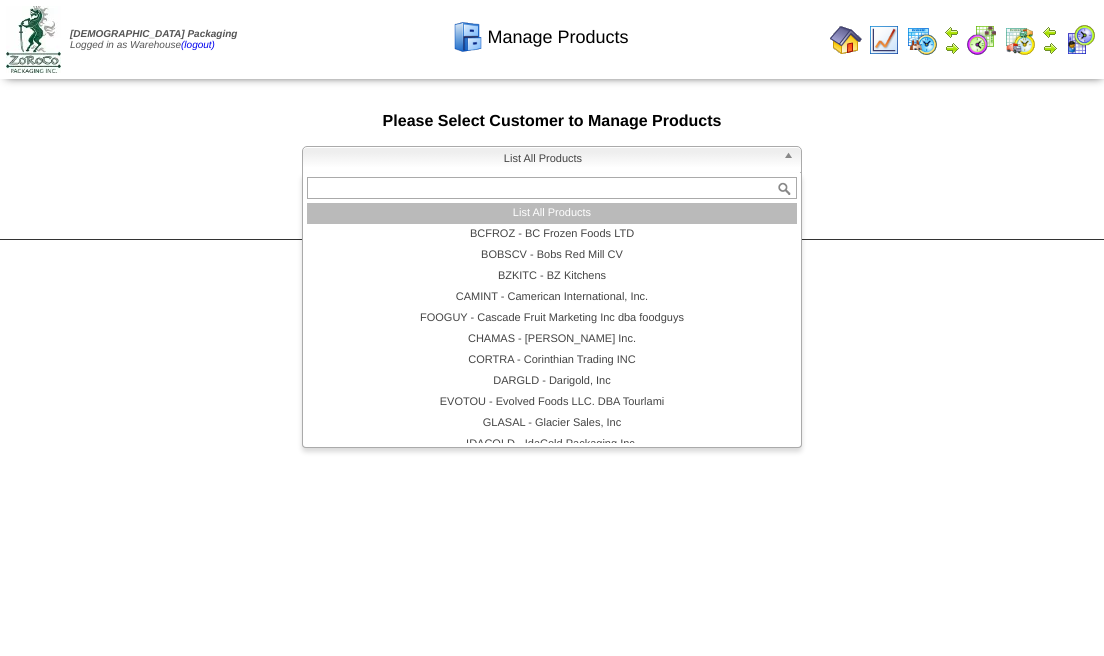click at bounding box center [792, 160] 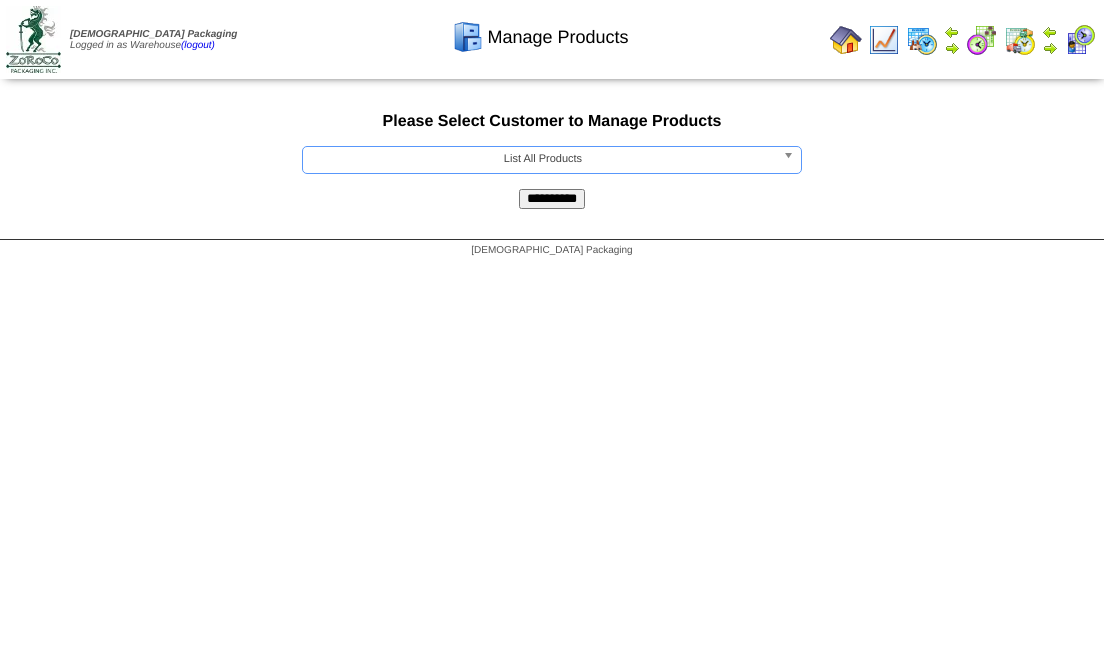 click on "**********" at bounding box center [552, 199] 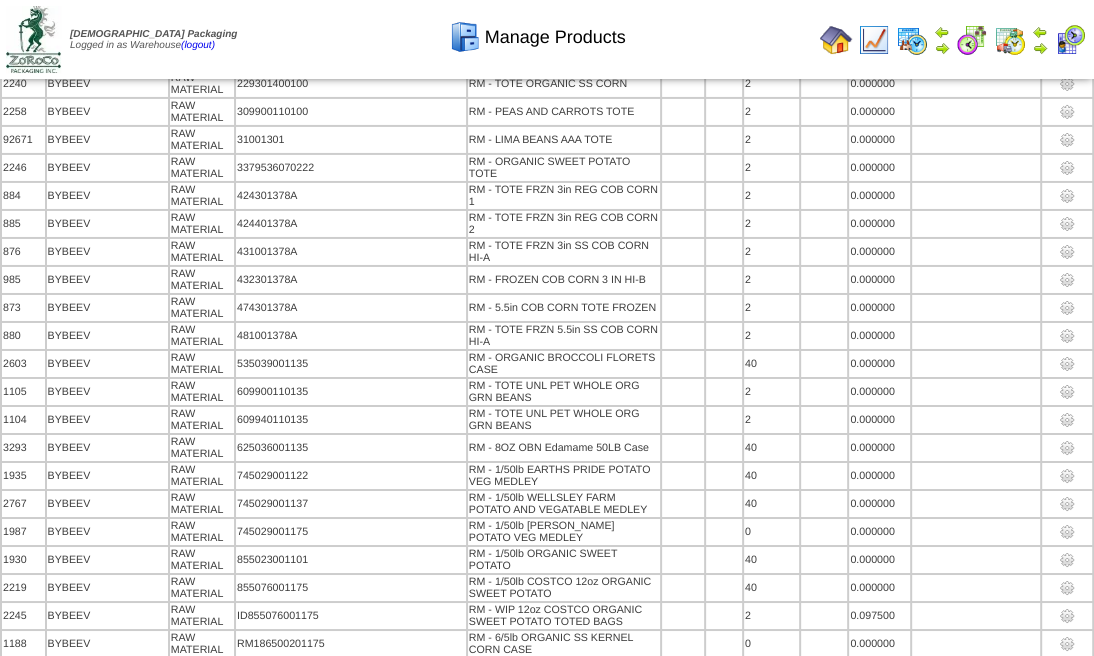 scroll, scrollTop: 4492, scrollLeft: 0, axis: vertical 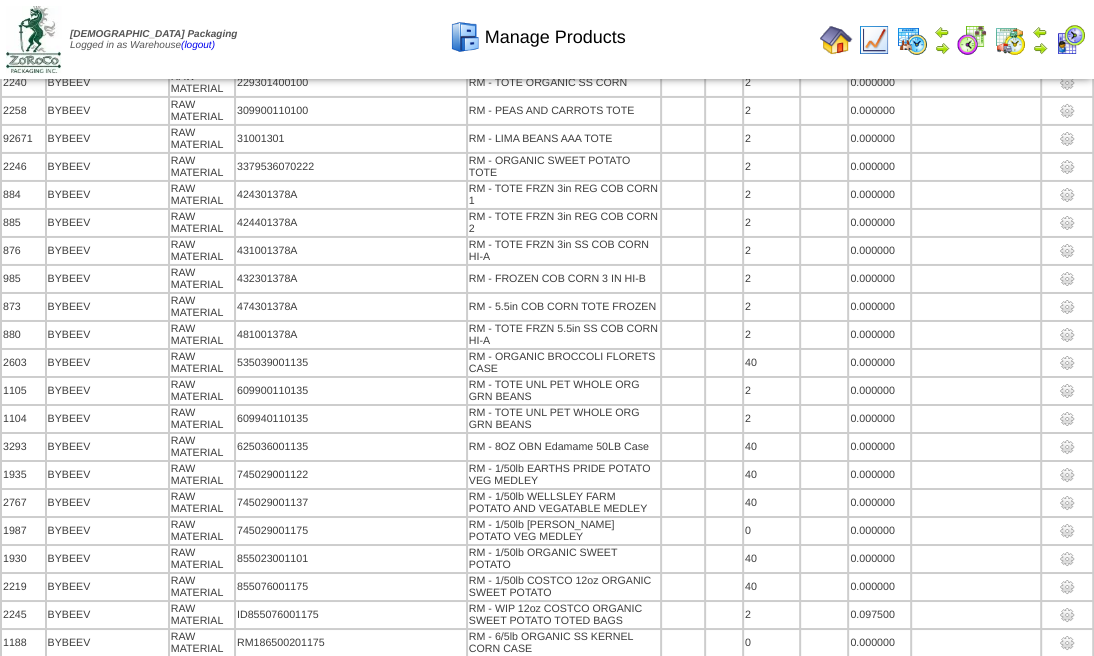 click at bounding box center (33, 39) 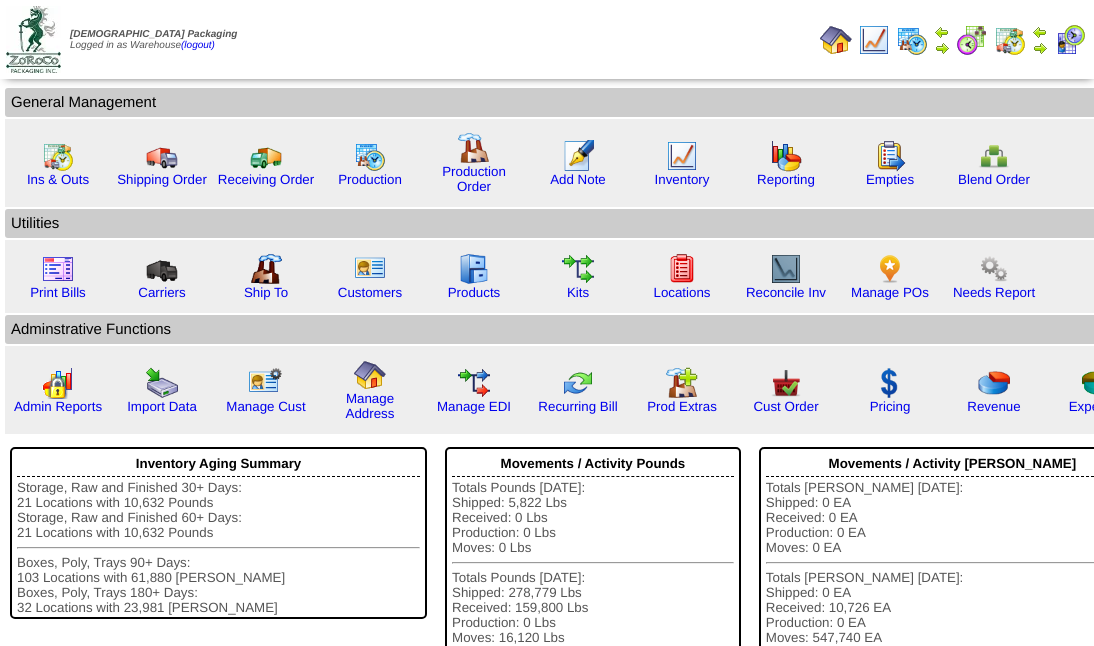 scroll, scrollTop: 0, scrollLeft: 0, axis: both 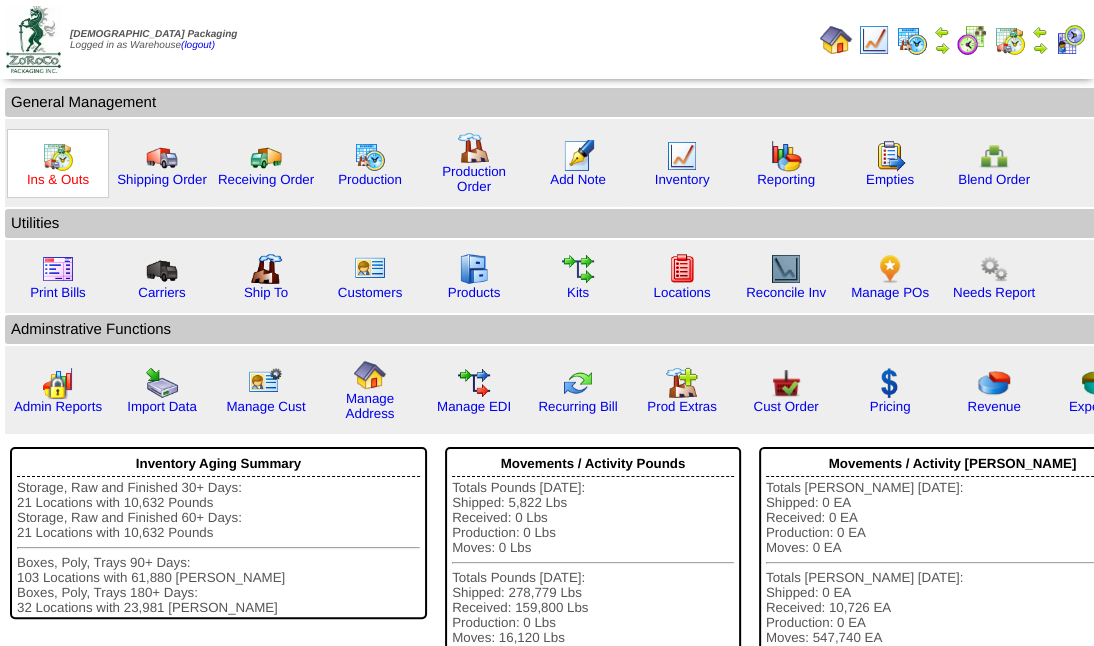 click on "Ins & Outs" at bounding box center (58, 179) 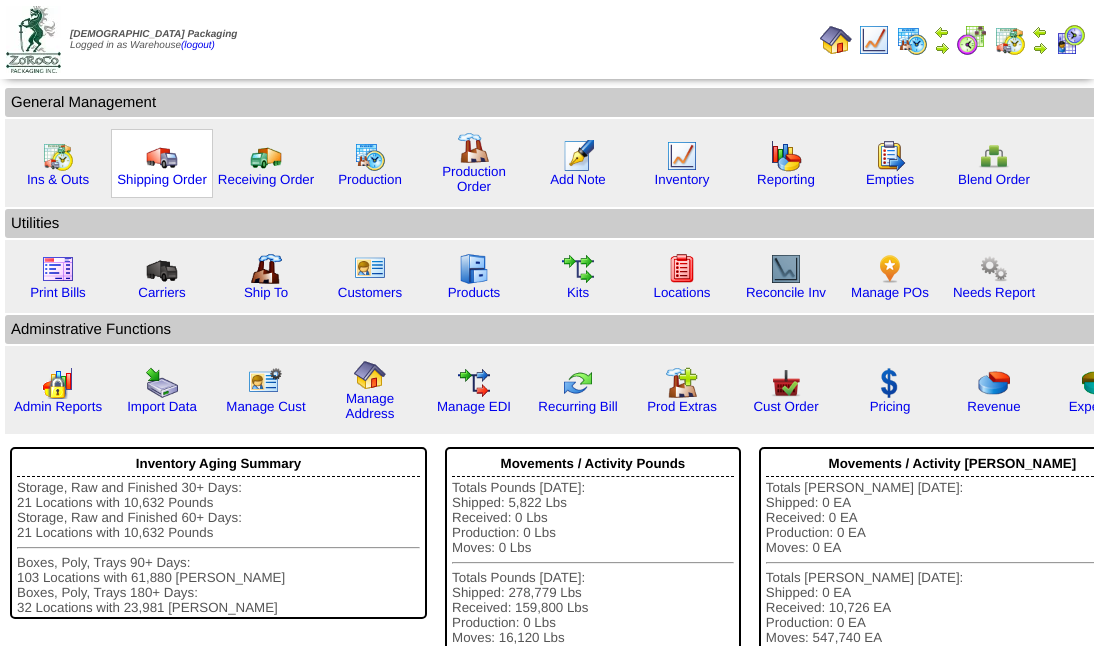 scroll, scrollTop: 0, scrollLeft: 0, axis: both 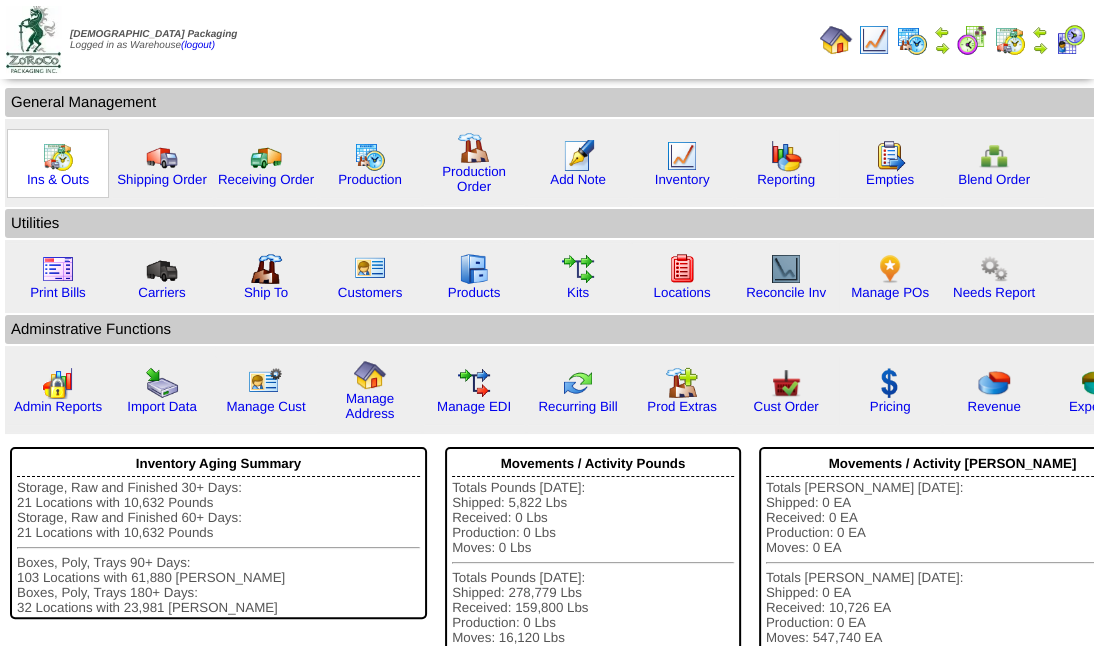 click at bounding box center [58, 156] 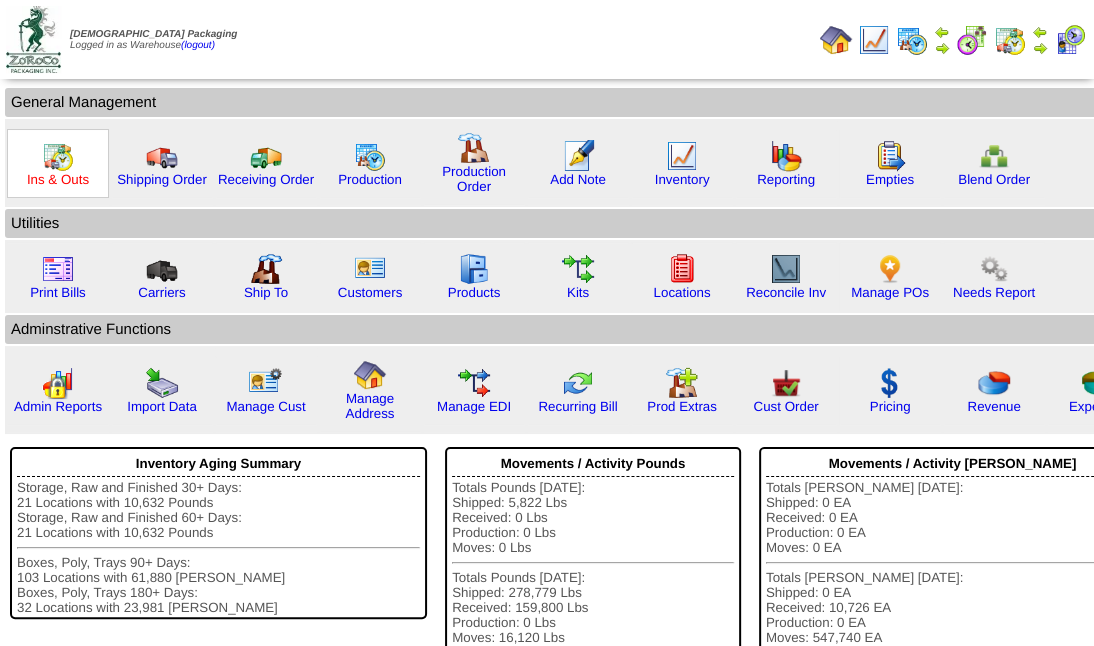 click on "Ins & Outs" at bounding box center (58, 179) 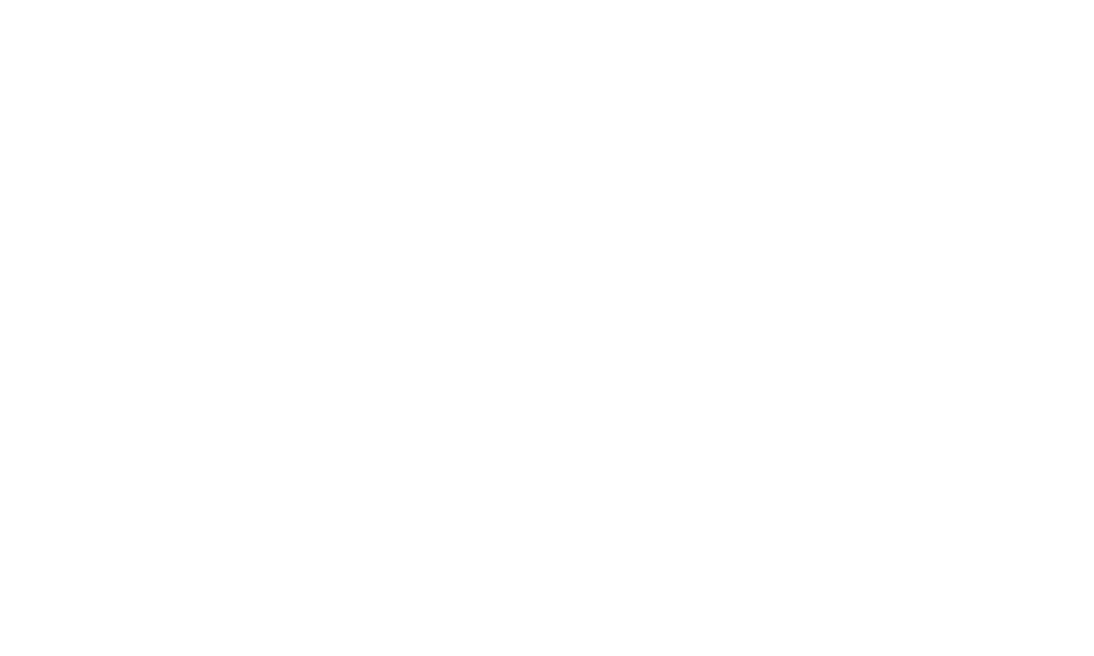 scroll, scrollTop: 0, scrollLeft: 0, axis: both 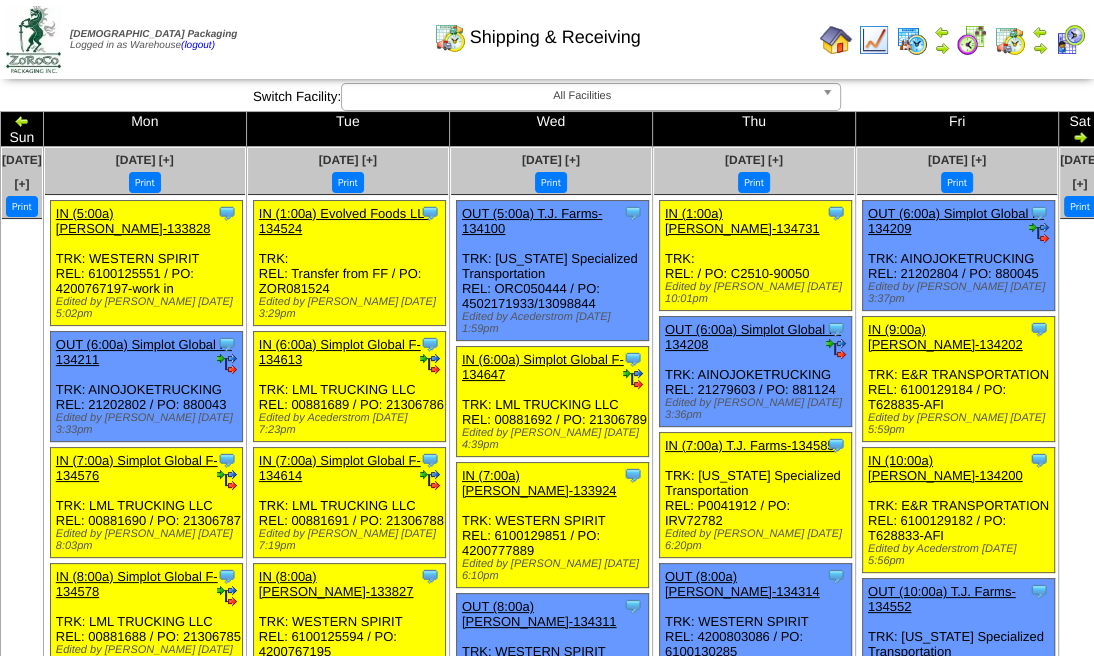 click at bounding box center (22, 121) 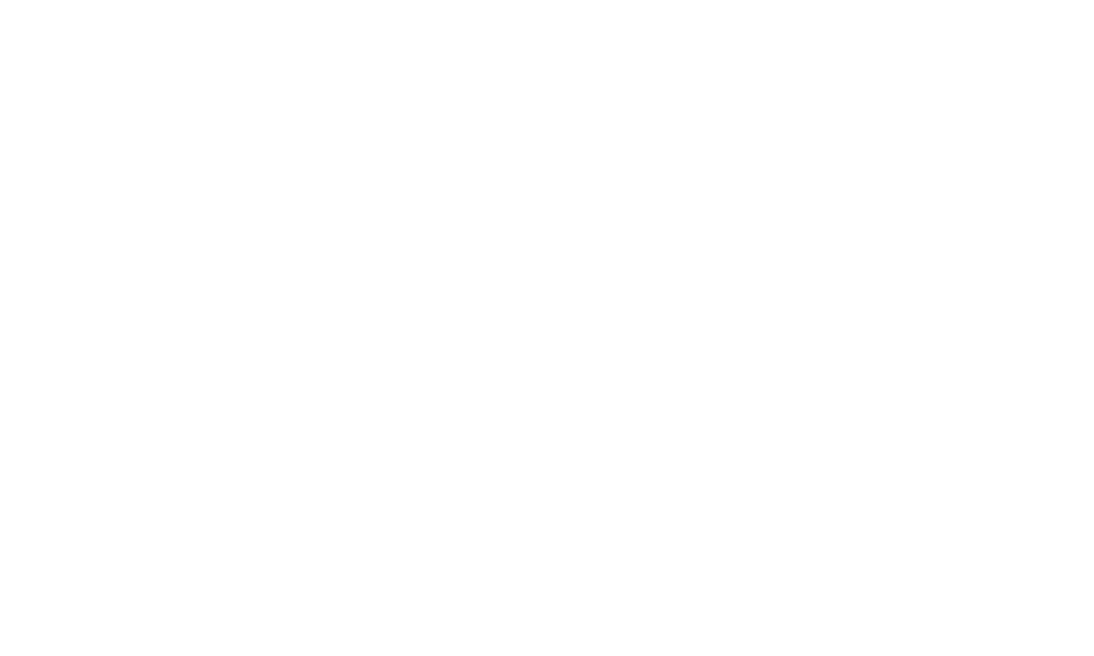scroll, scrollTop: 0, scrollLeft: 0, axis: both 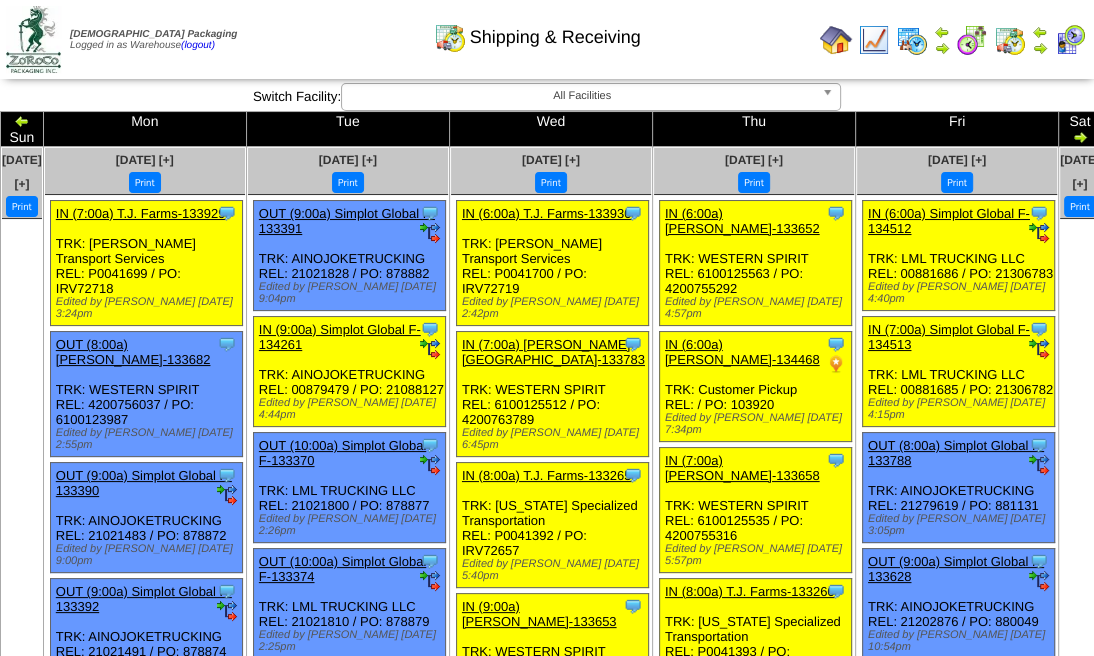 click at bounding box center [22, 121] 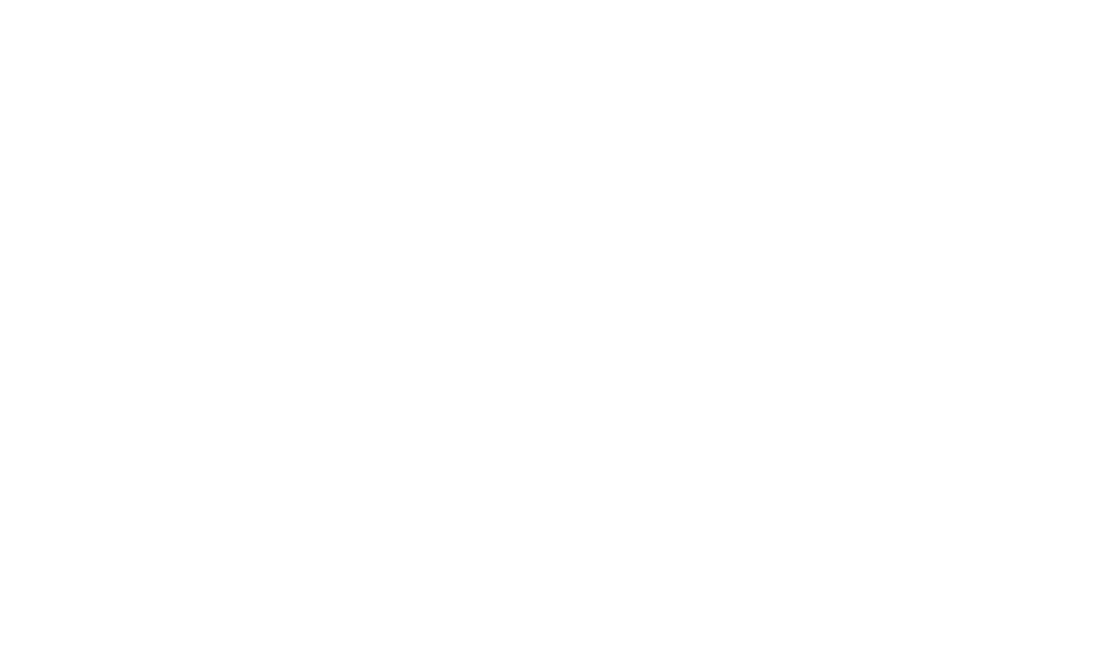 scroll, scrollTop: 0, scrollLeft: 0, axis: both 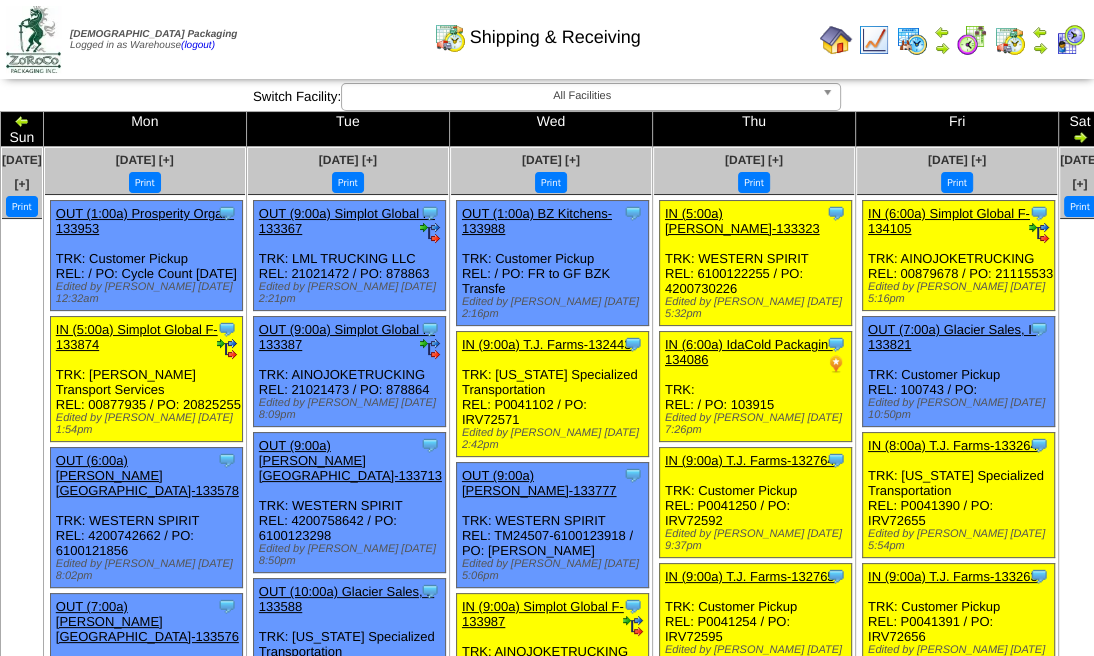 click at bounding box center (22, 121) 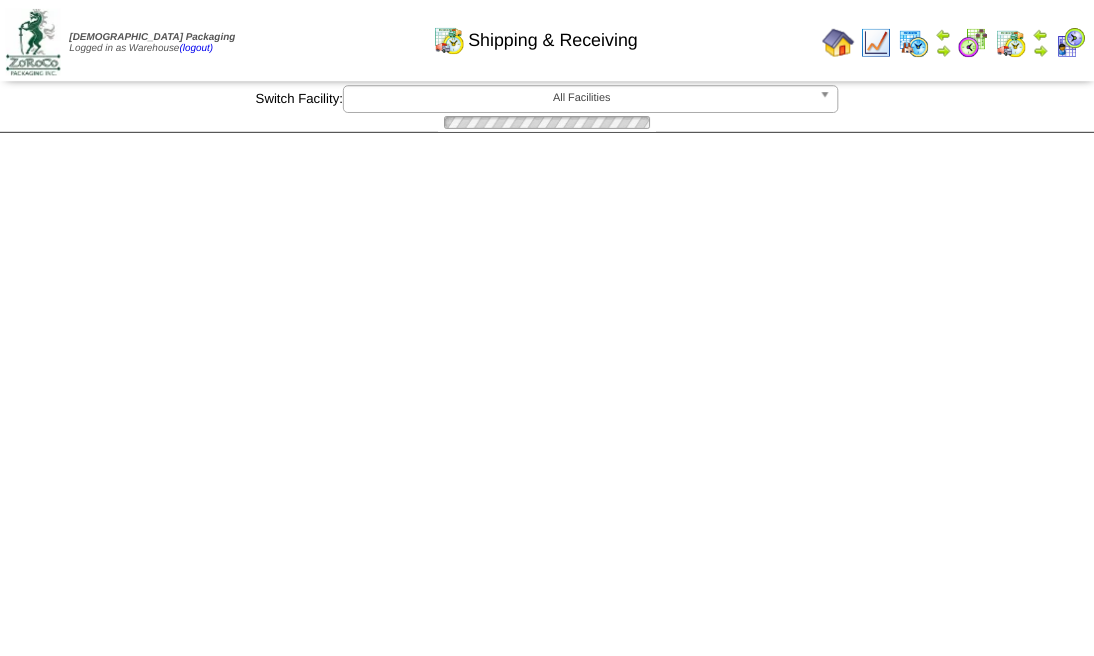 scroll, scrollTop: 0, scrollLeft: 0, axis: both 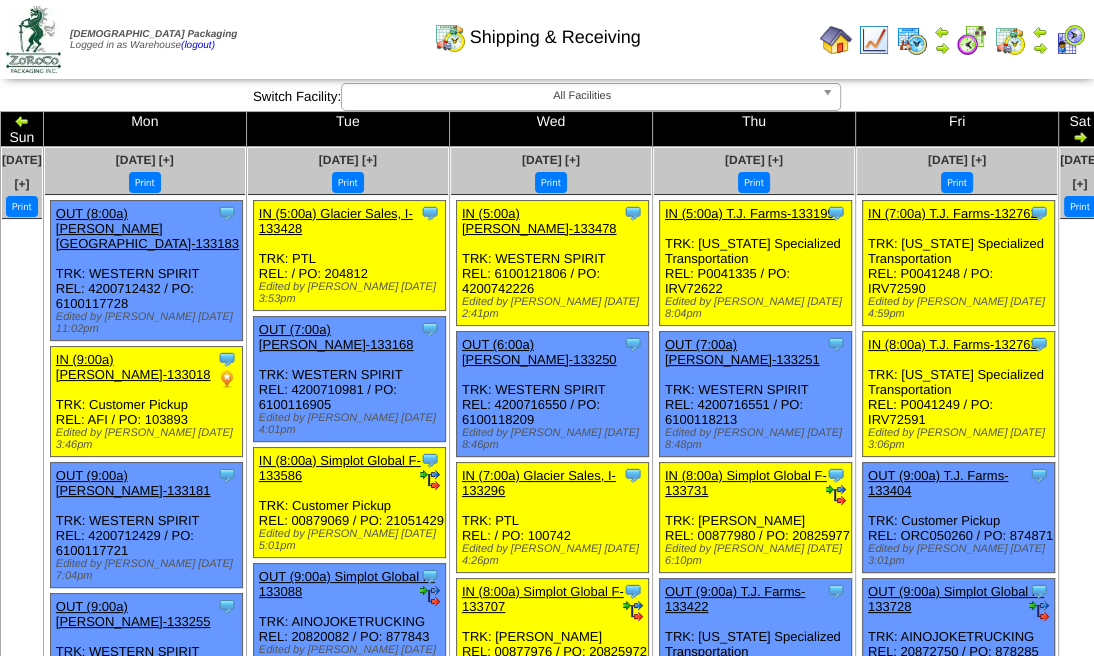 click at bounding box center [22, 121] 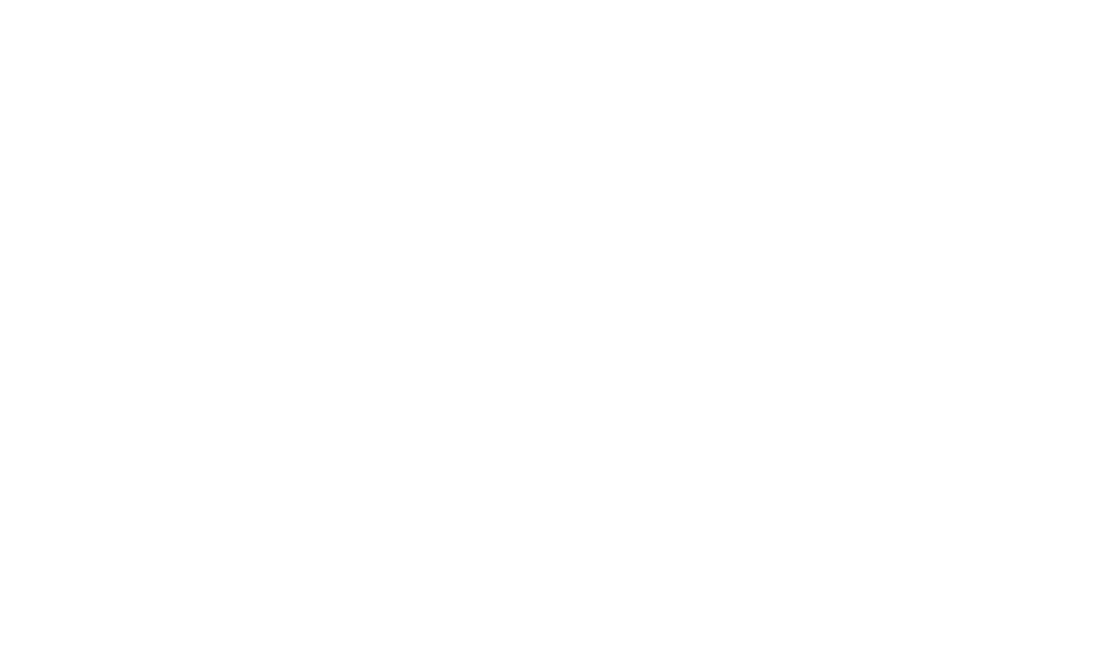 scroll, scrollTop: 0, scrollLeft: 0, axis: both 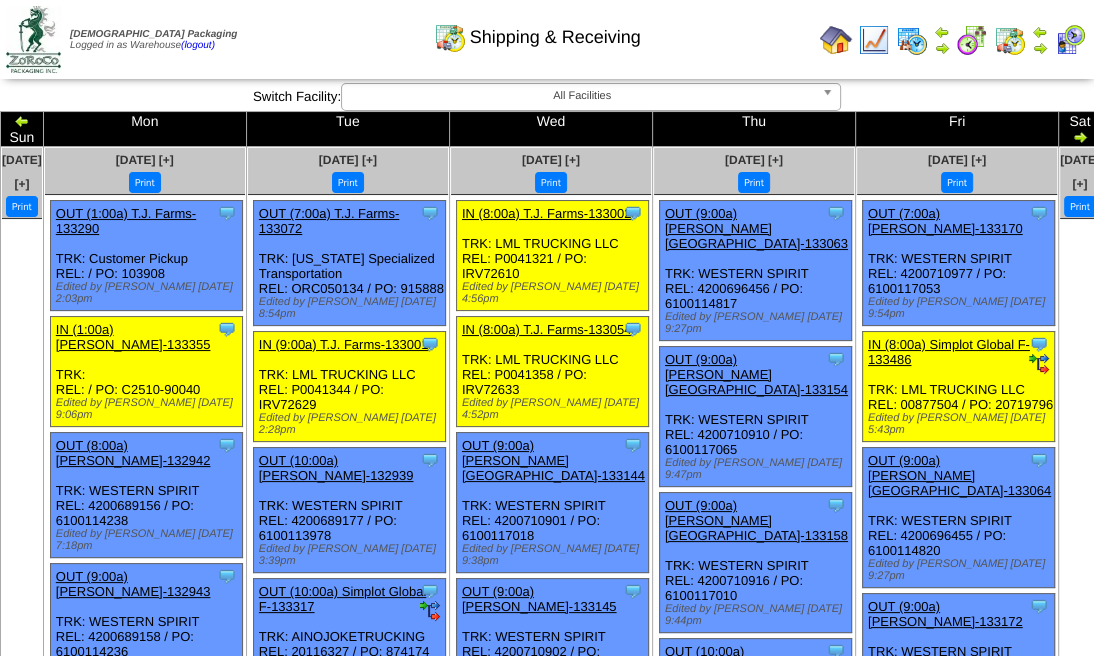 click at bounding box center (22, 121) 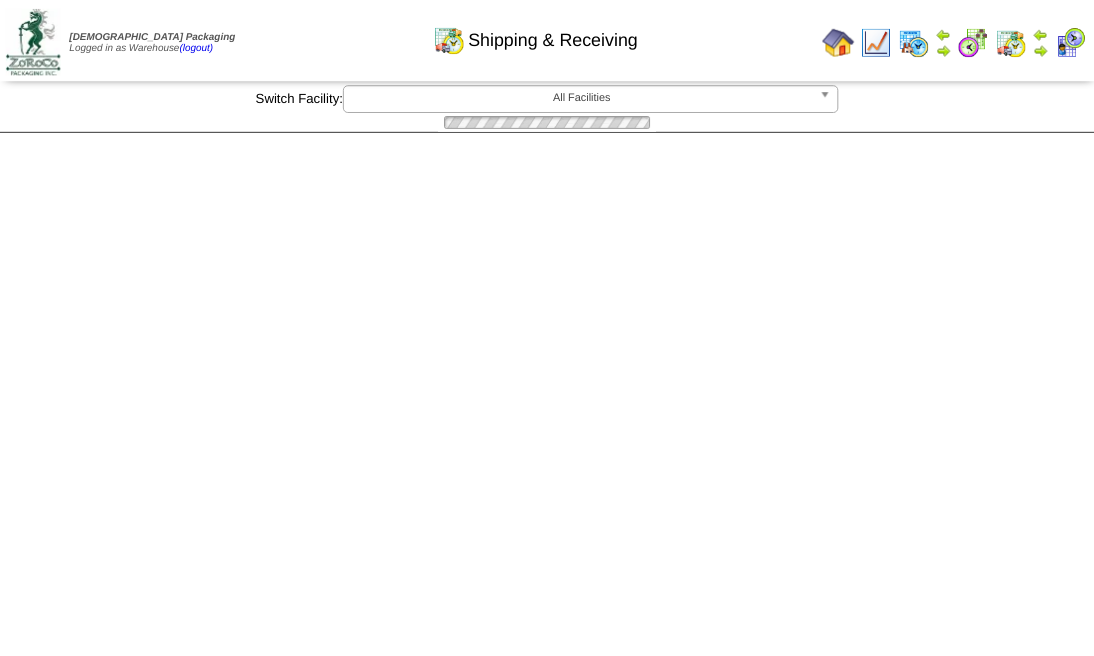 scroll, scrollTop: 0, scrollLeft: 0, axis: both 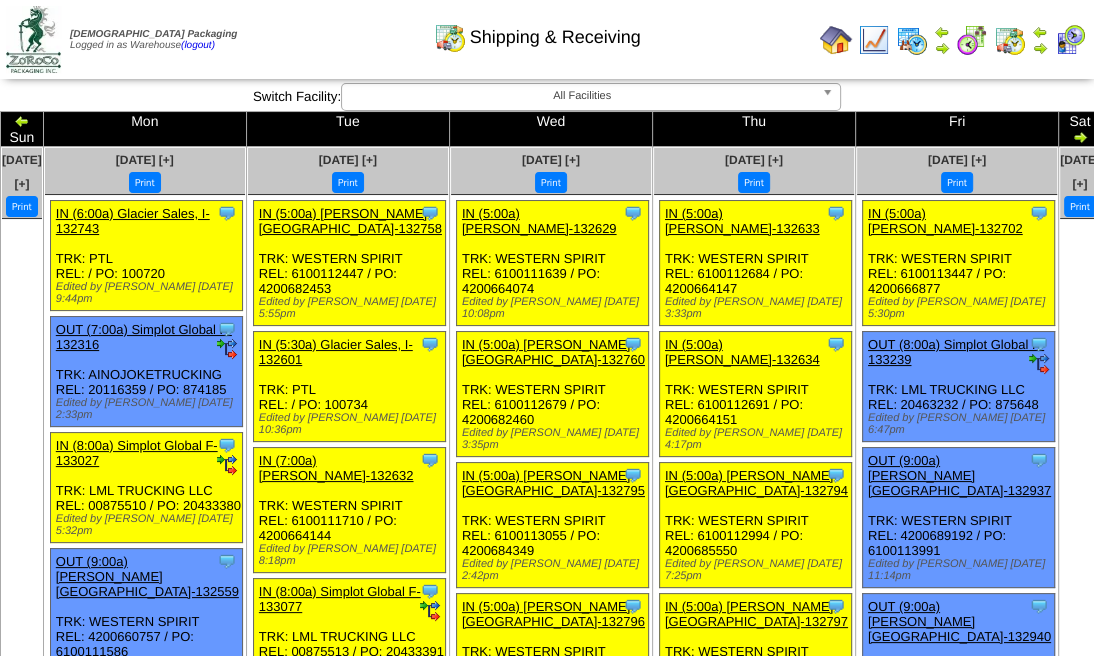 click at bounding box center [22, 121] 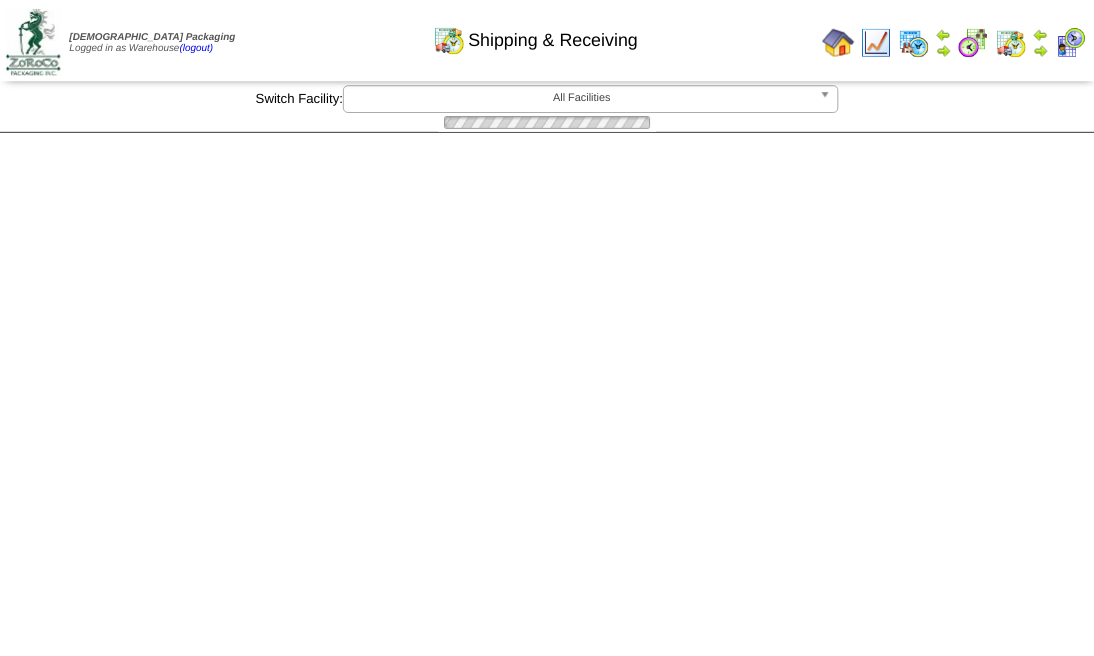 scroll, scrollTop: 0, scrollLeft: 0, axis: both 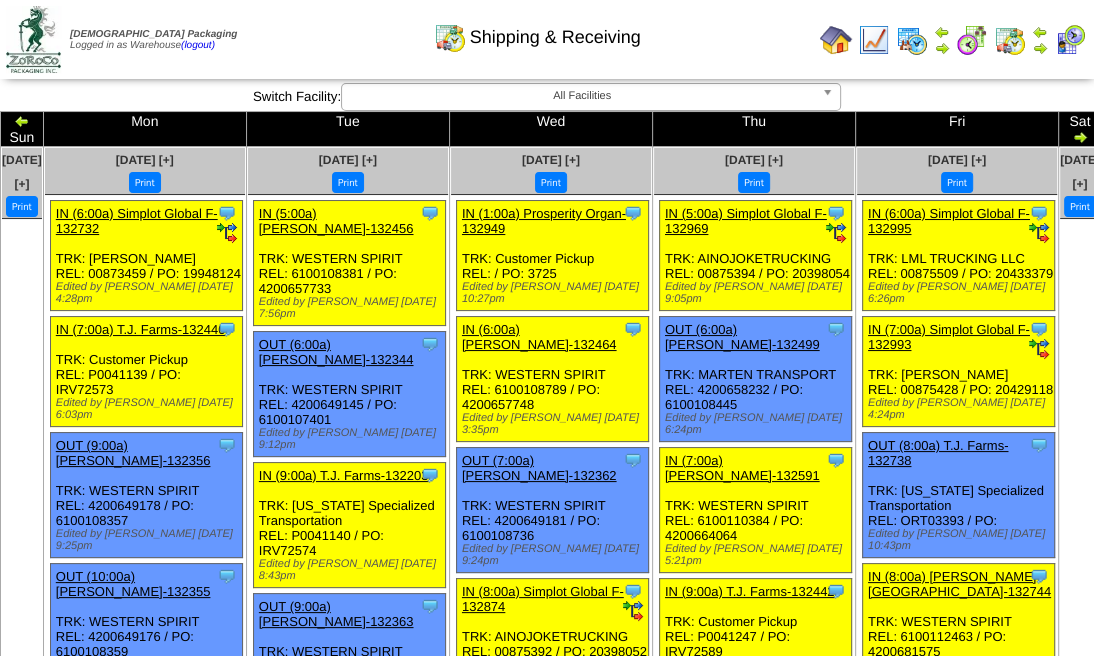 click at bounding box center [22, 121] 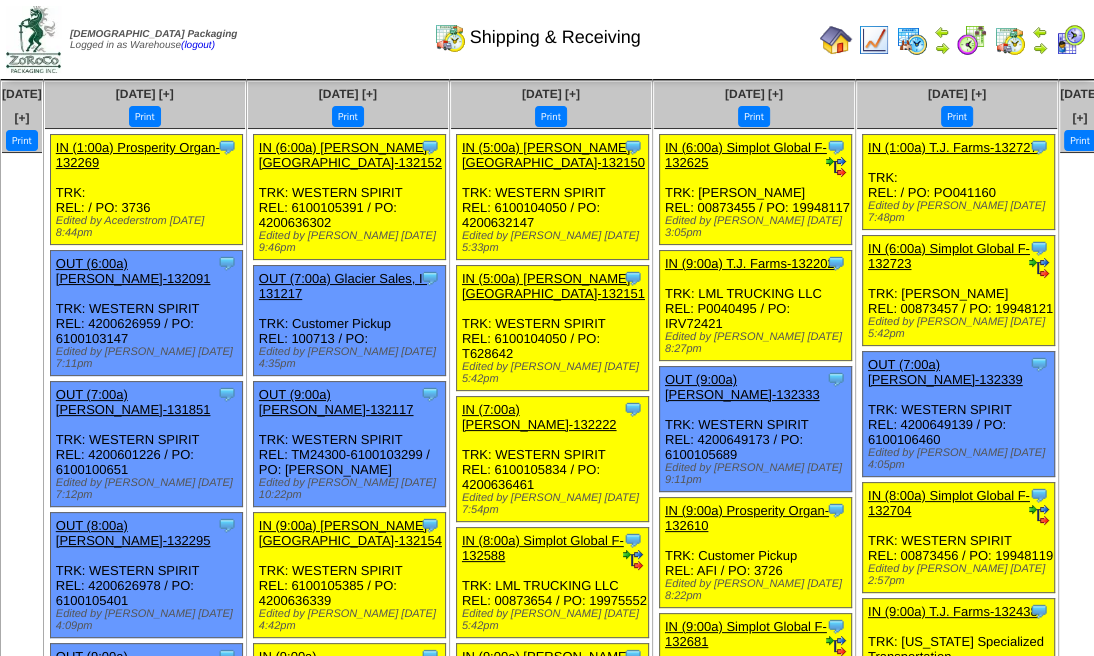 scroll, scrollTop: 0, scrollLeft: 0, axis: both 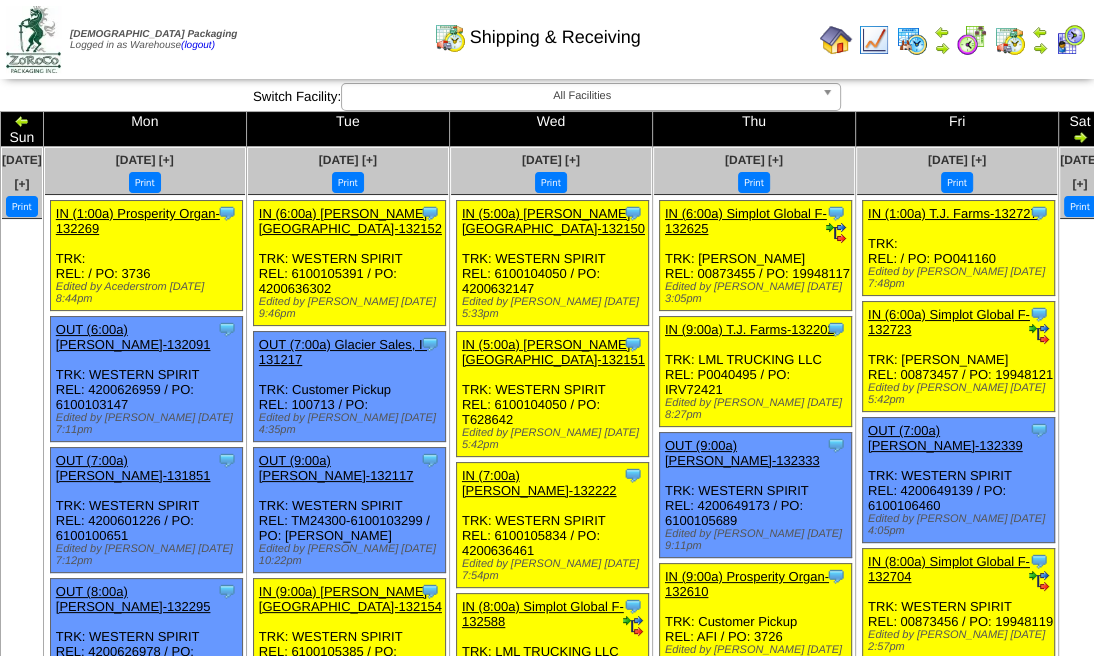 click at bounding box center (972, 40) 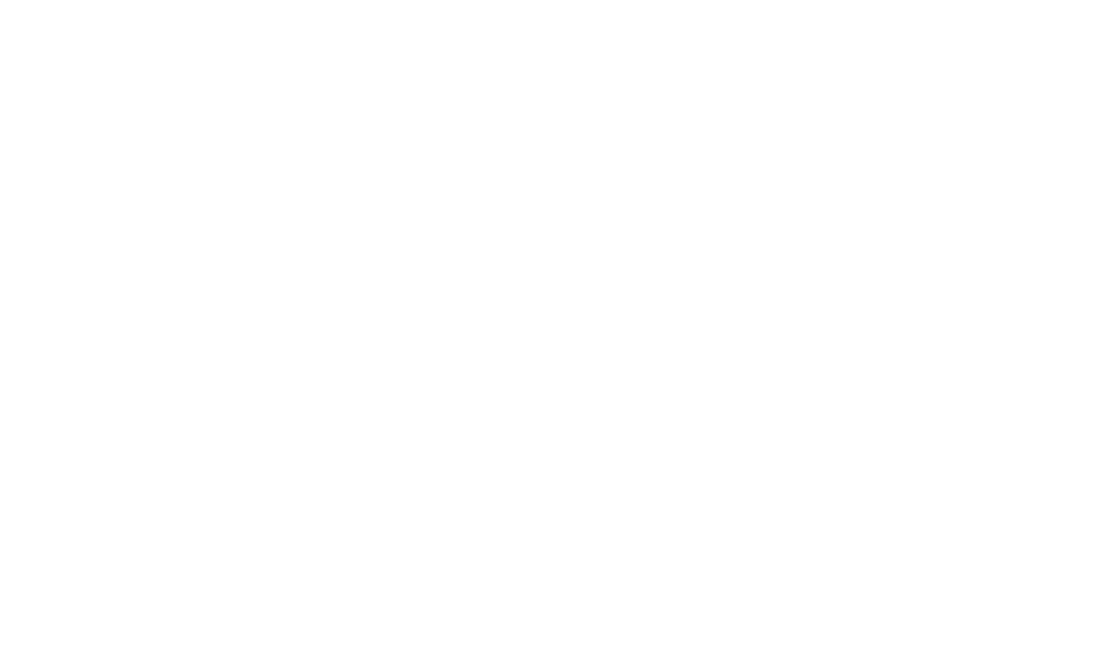 scroll, scrollTop: 0, scrollLeft: 0, axis: both 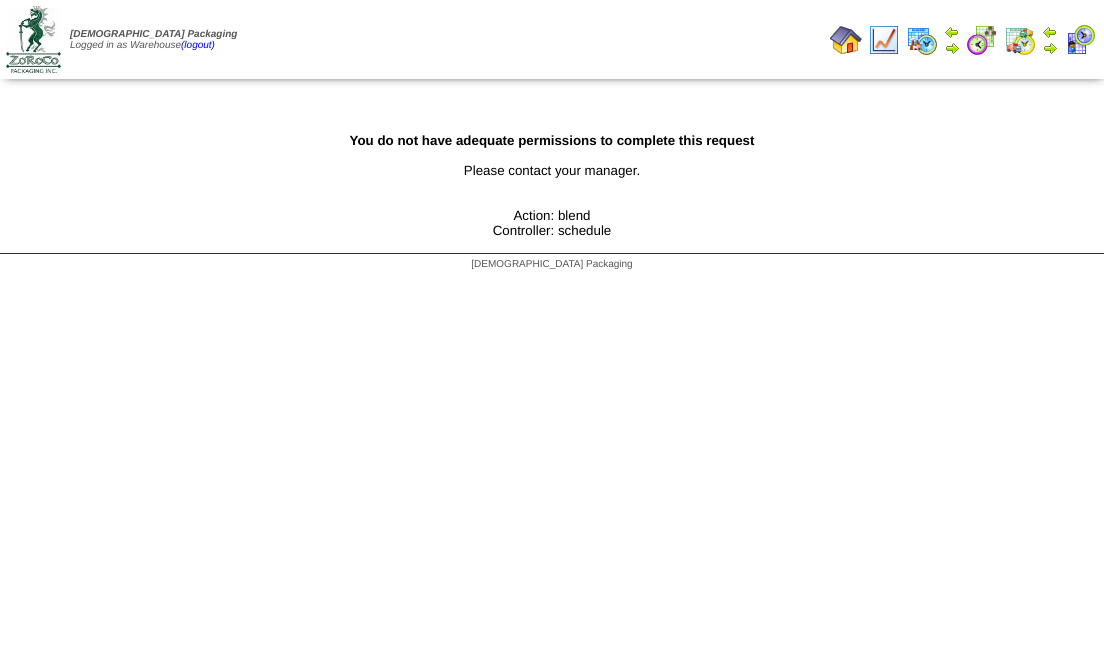 click at bounding box center [922, 40] 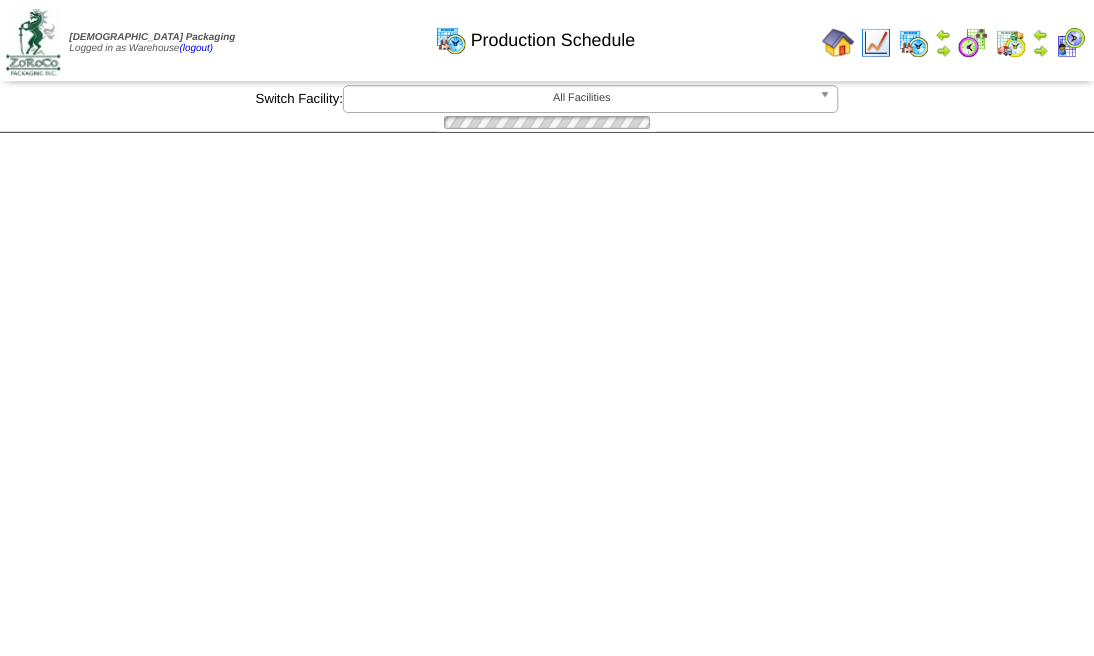 scroll, scrollTop: 0, scrollLeft: 0, axis: both 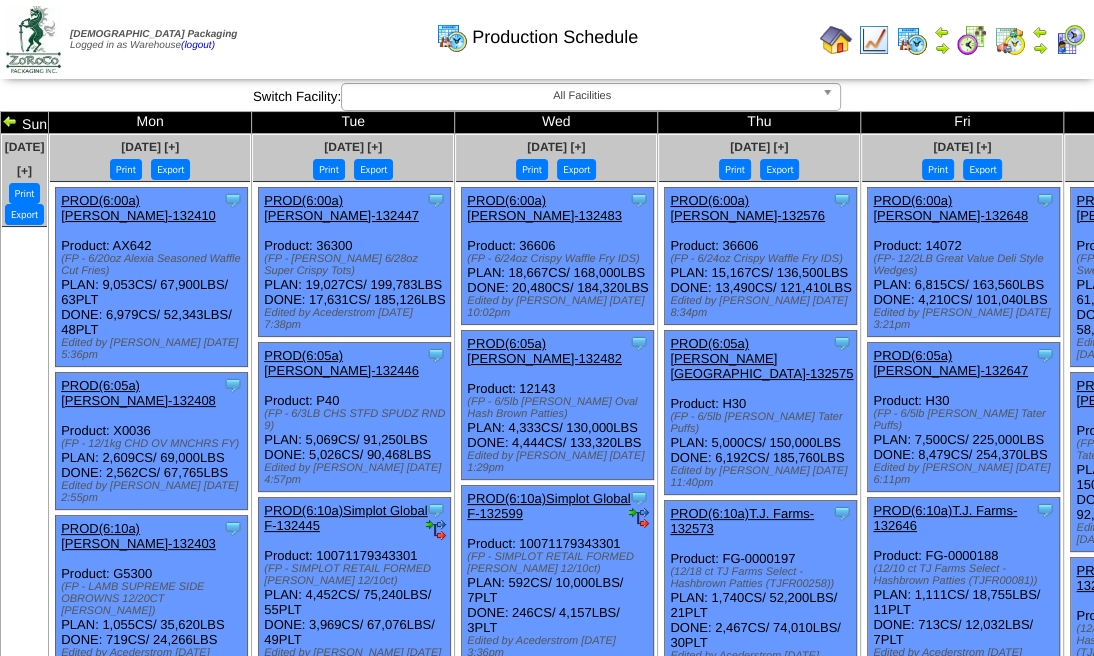 click at bounding box center [1070, 40] 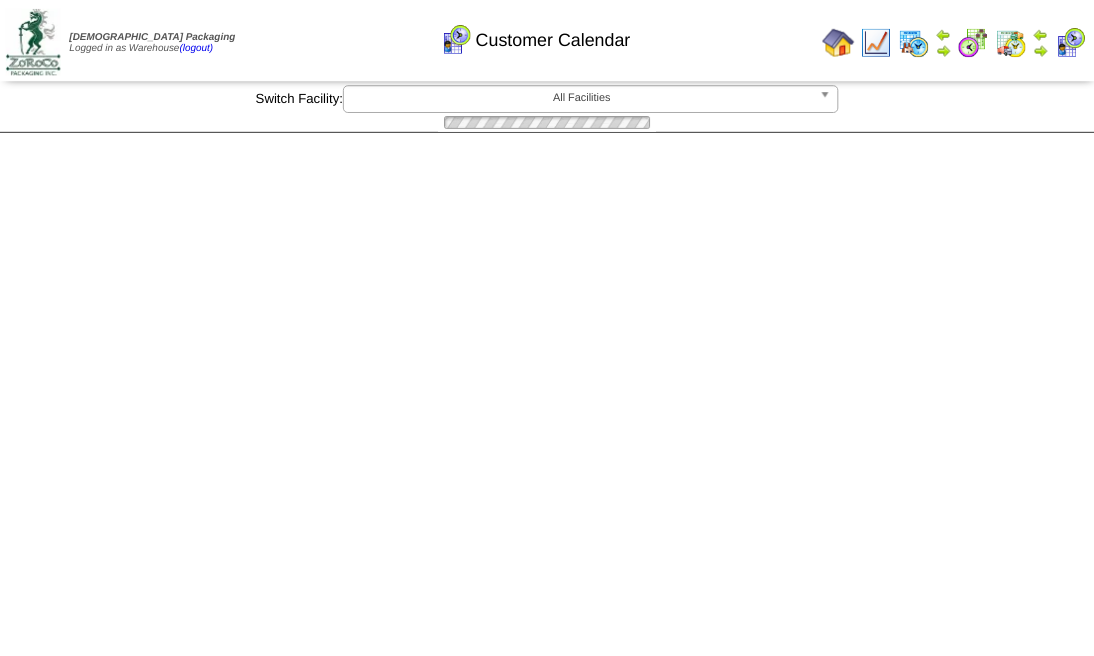 scroll, scrollTop: 0, scrollLeft: 0, axis: both 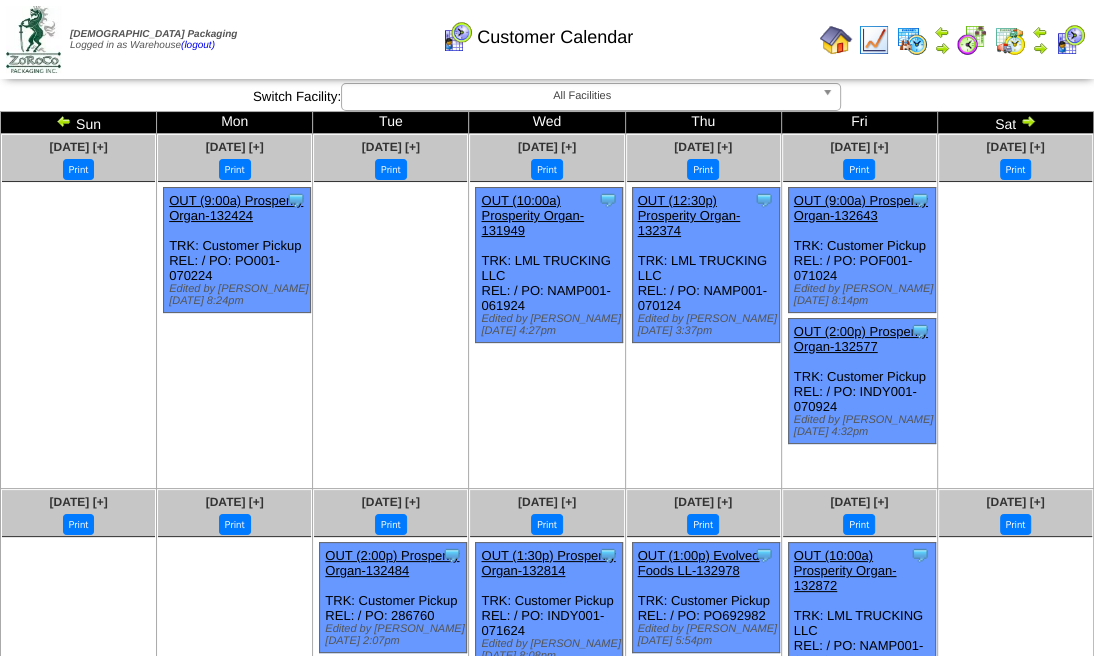 click at bounding box center [1040, 48] 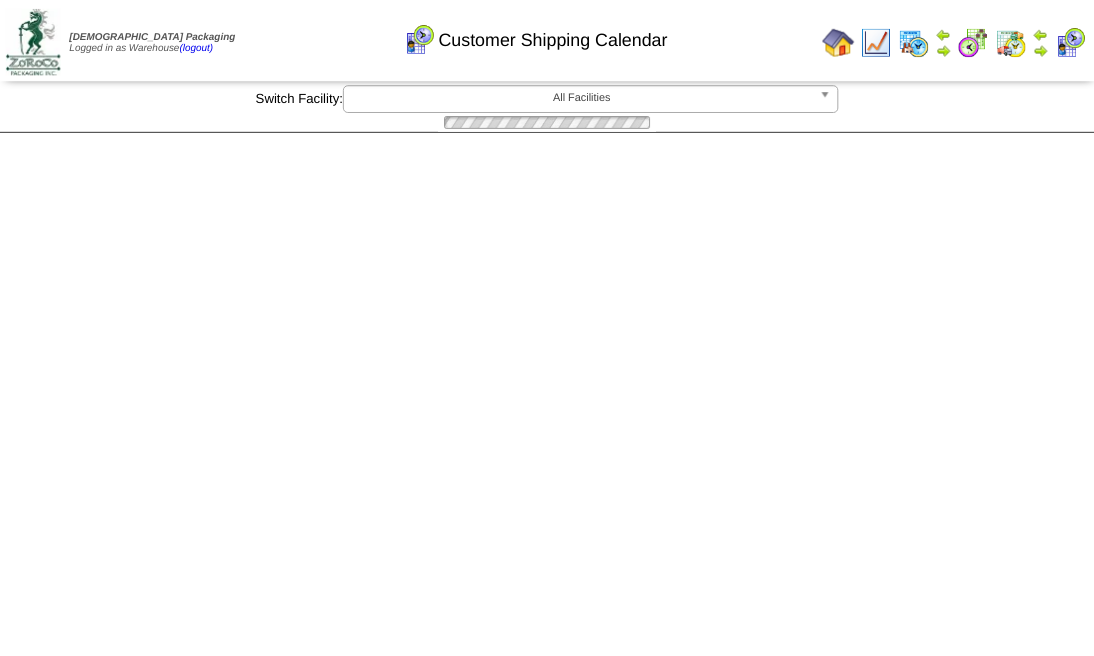 scroll, scrollTop: 0, scrollLeft: 0, axis: both 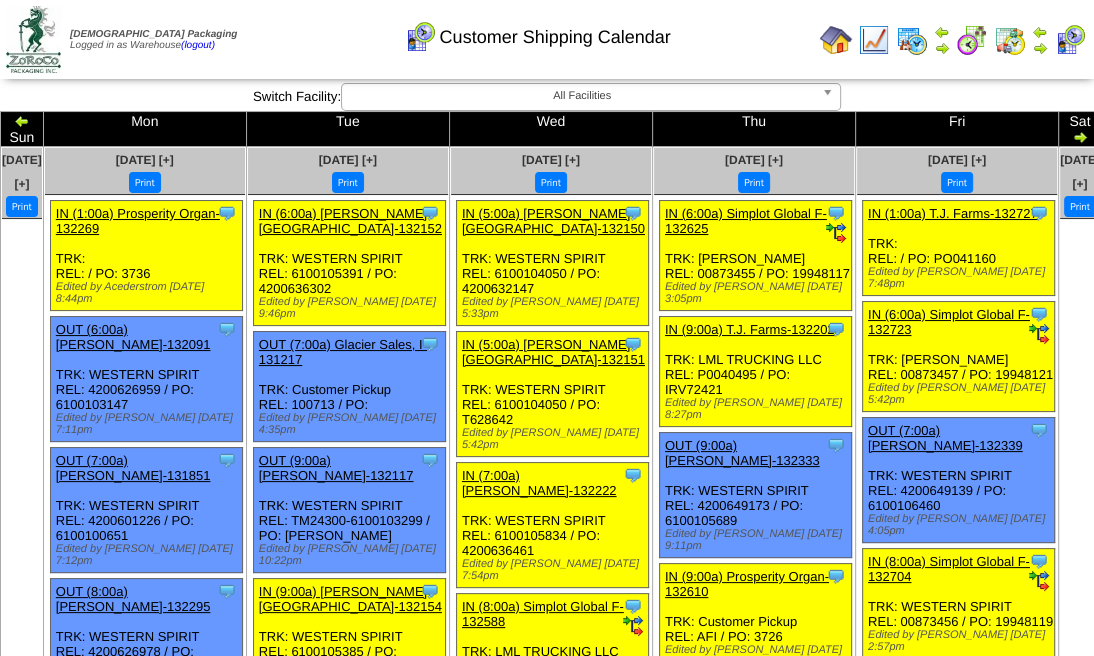 click at bounding box center (942, 48) 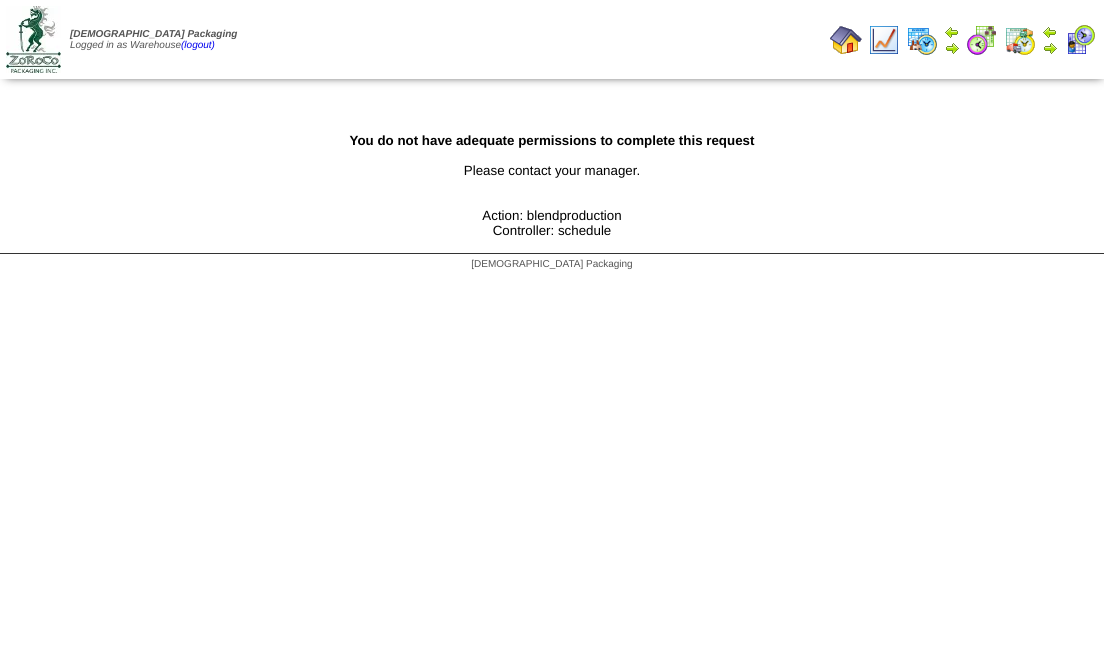 scroll, scrollTop: 0, scrollLeft: 0, axis: both 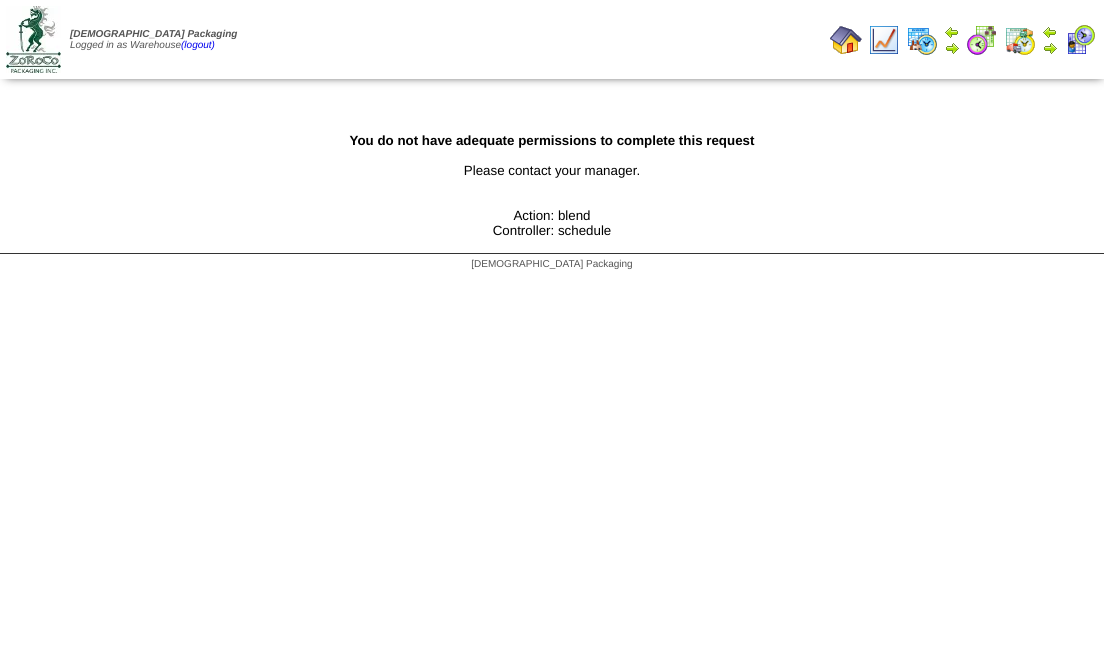 click at bounding box center [982, 40] 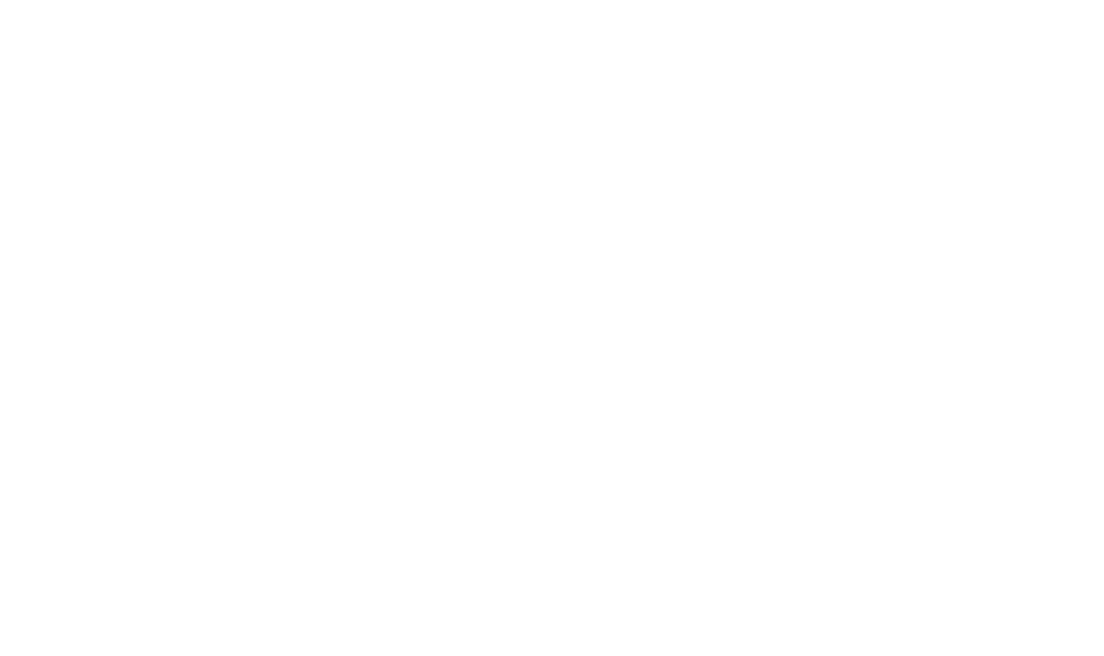 scroll, scrollTop: 0, scrollLeft: 0, axis: both 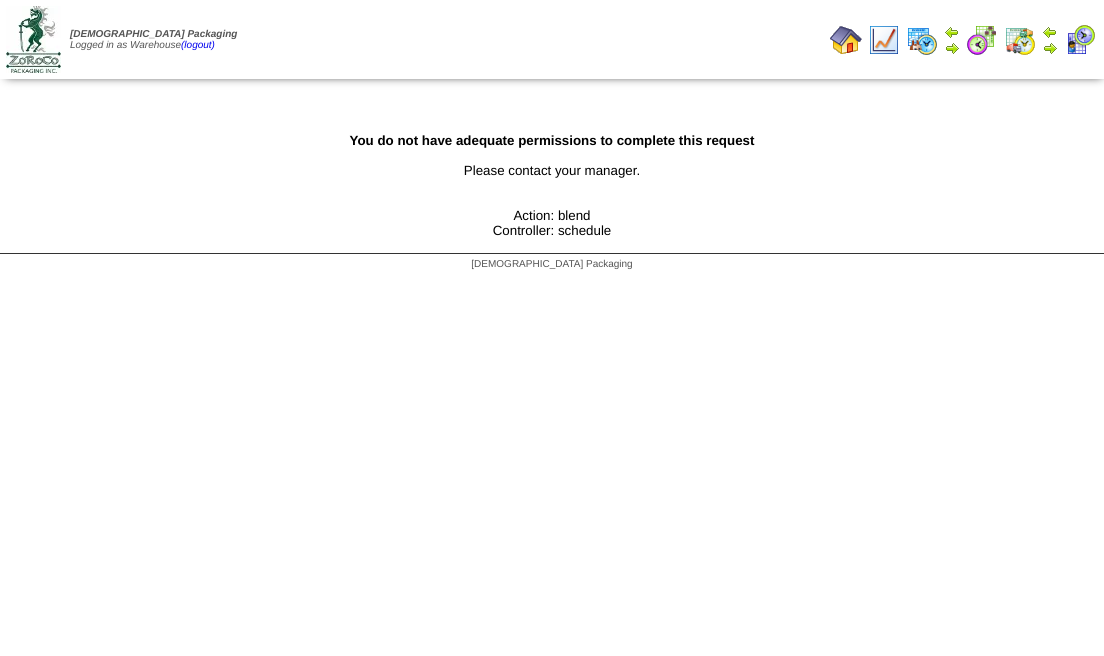 click at bounding box center (1020, 40) 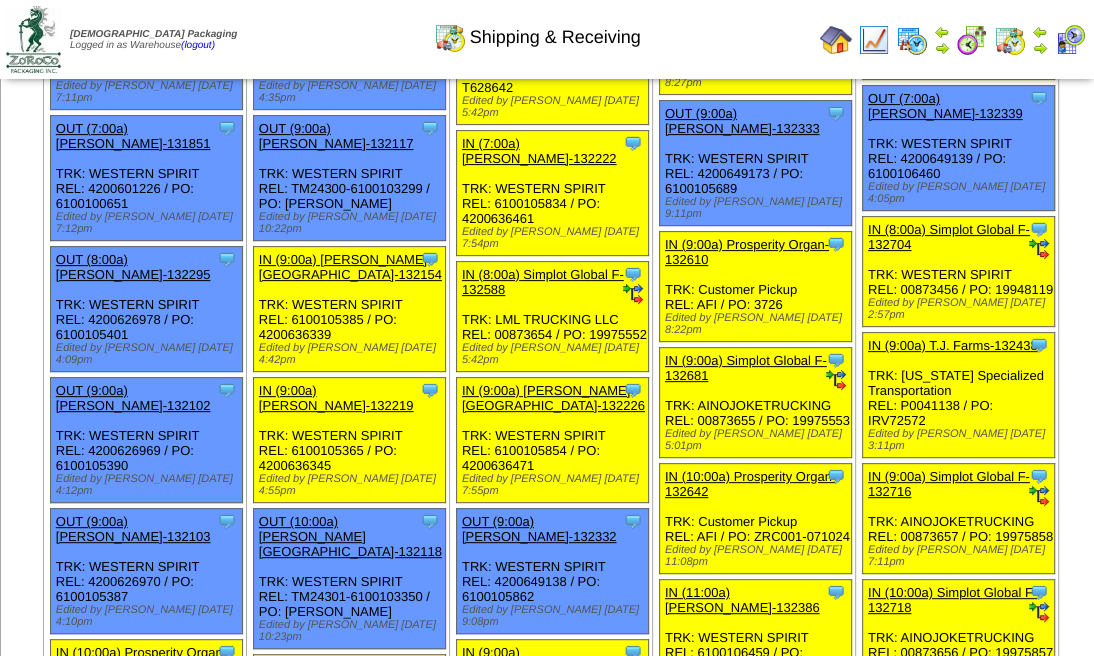 scroll, scrollTop: 333, scrollLeft: 0, axis: vertical 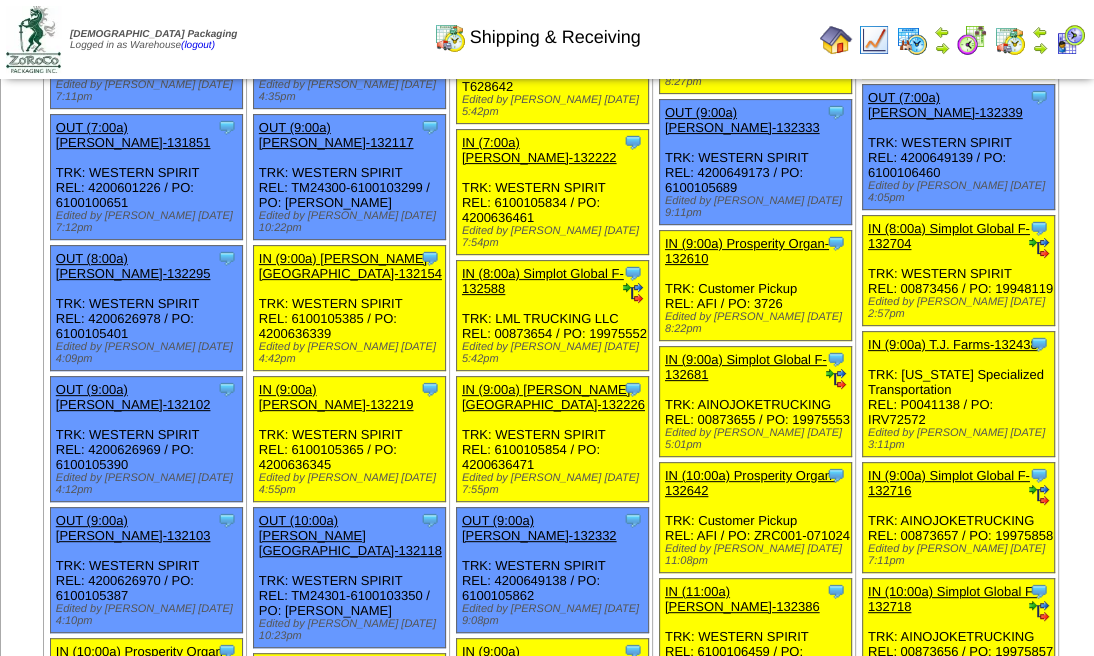 click at bounding box center [1070, 40] 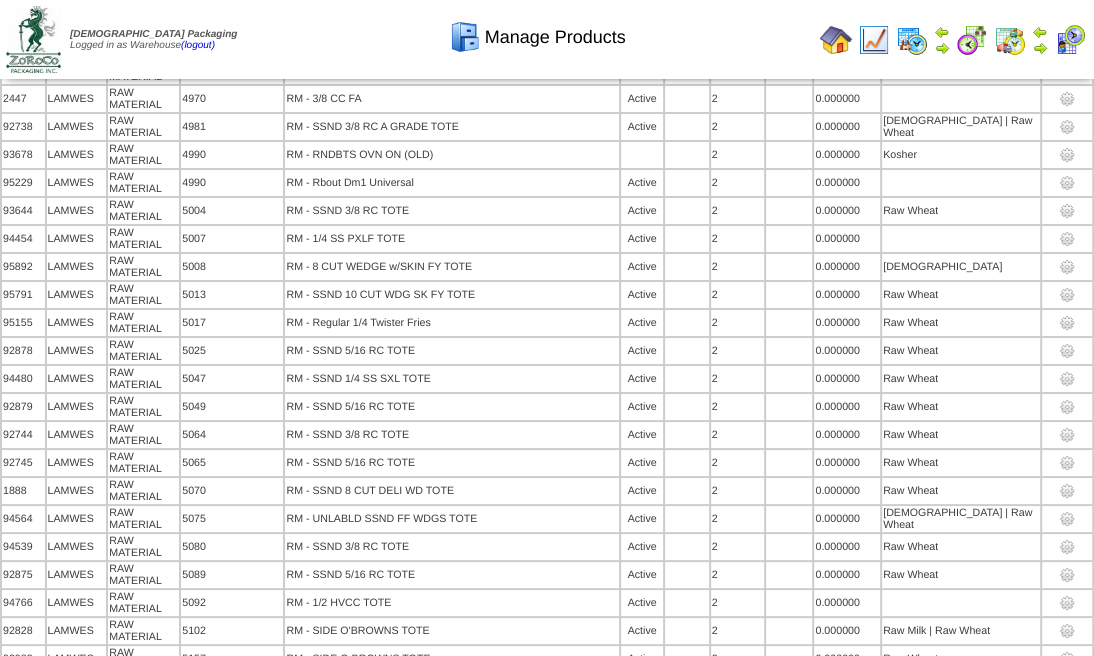 scroll, scrollTop: 4860, scrollLeft: 0, axis: vertical 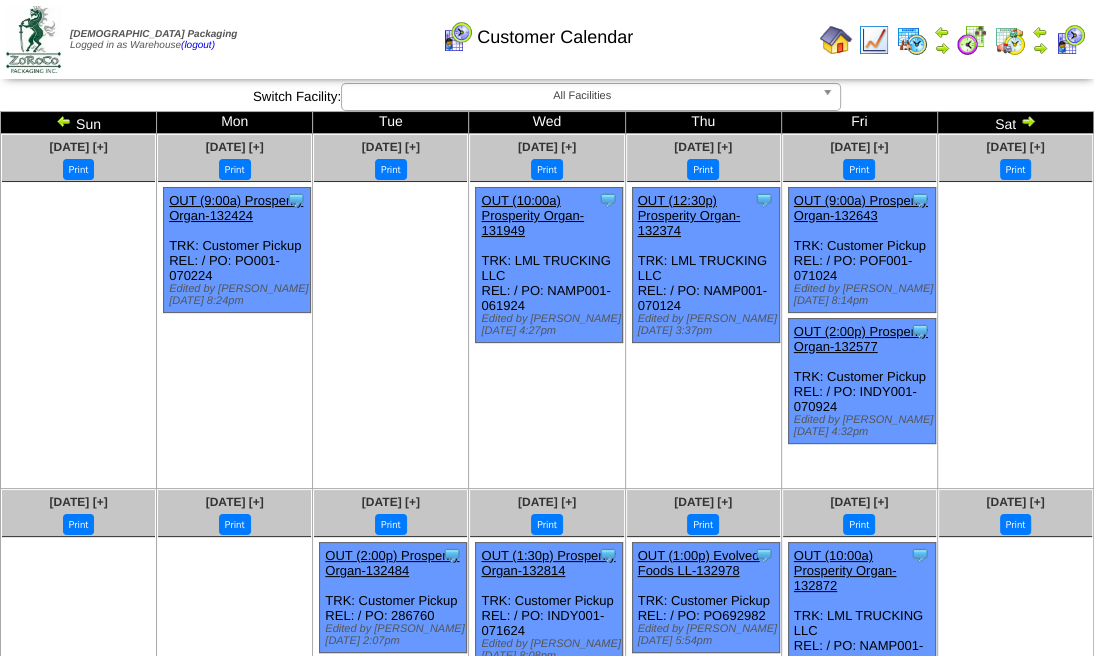 click at bounding box center [1040, 32] 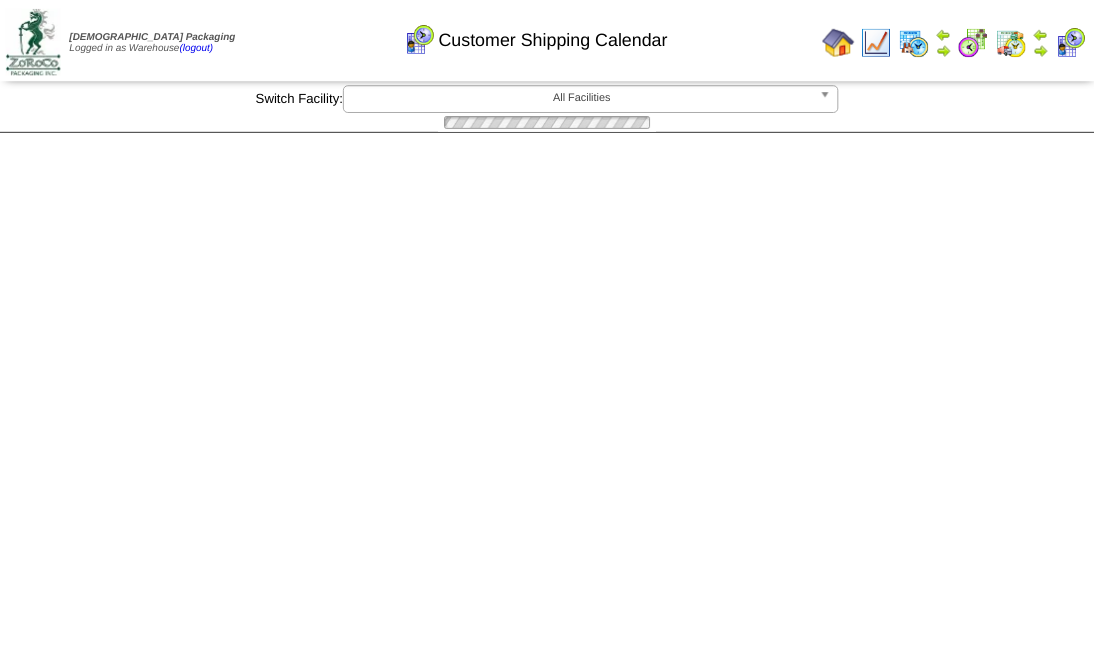 scroll, scrollTop: 0, scrollLeft: 0, axis: both 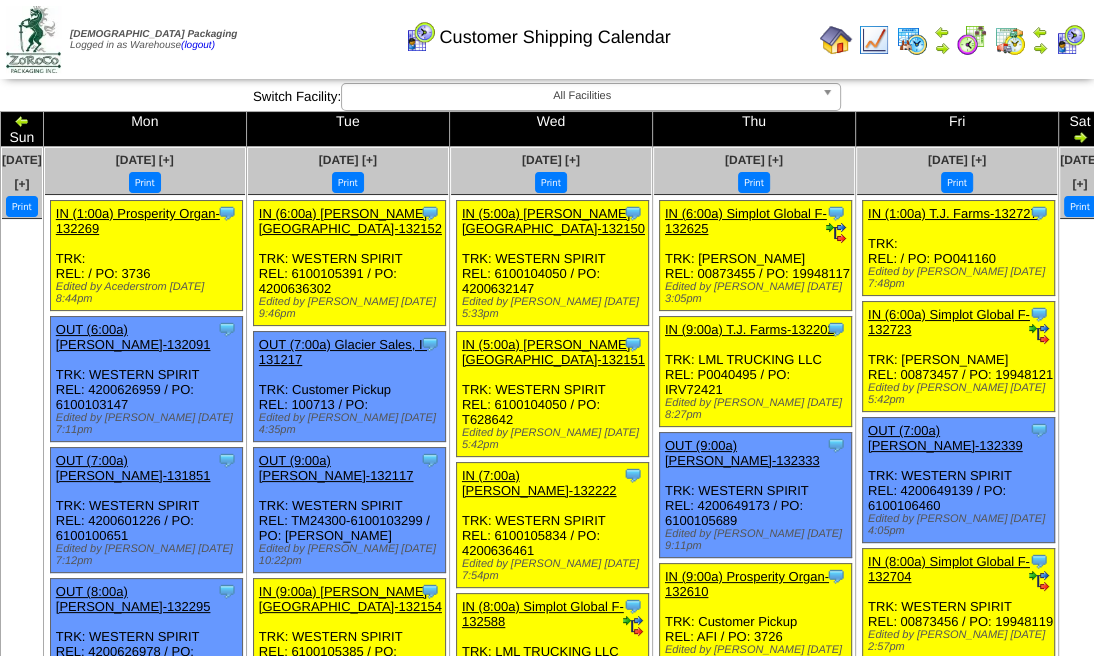 click at bounding box center [1010, 40] 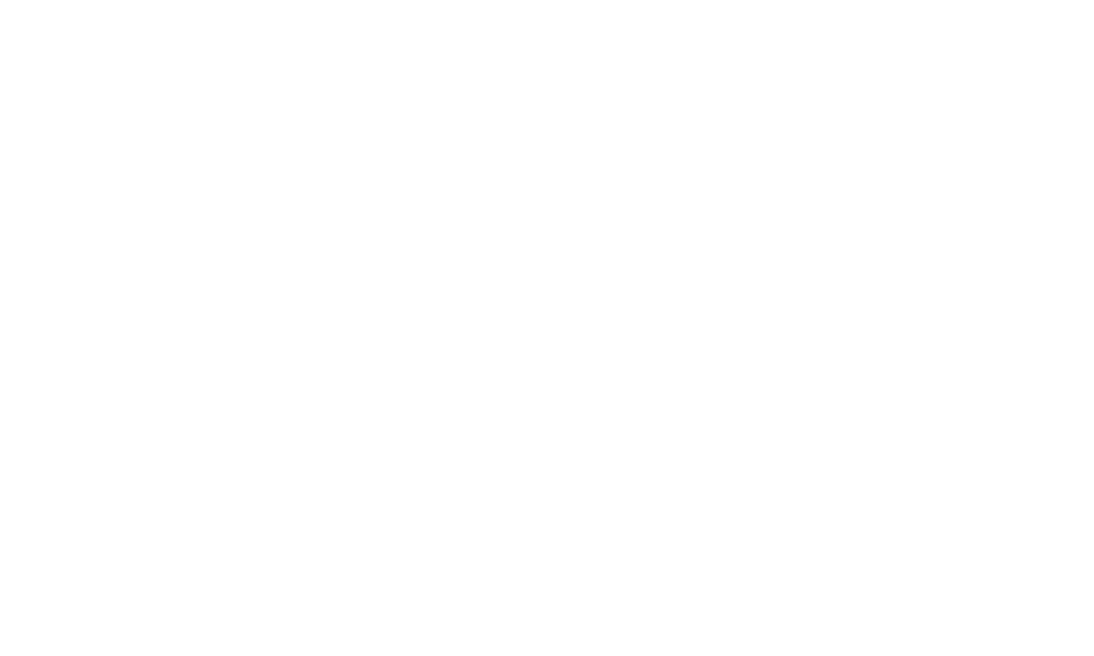 scroll, scrollTop: 0, scrollLeft: 0, axis: both 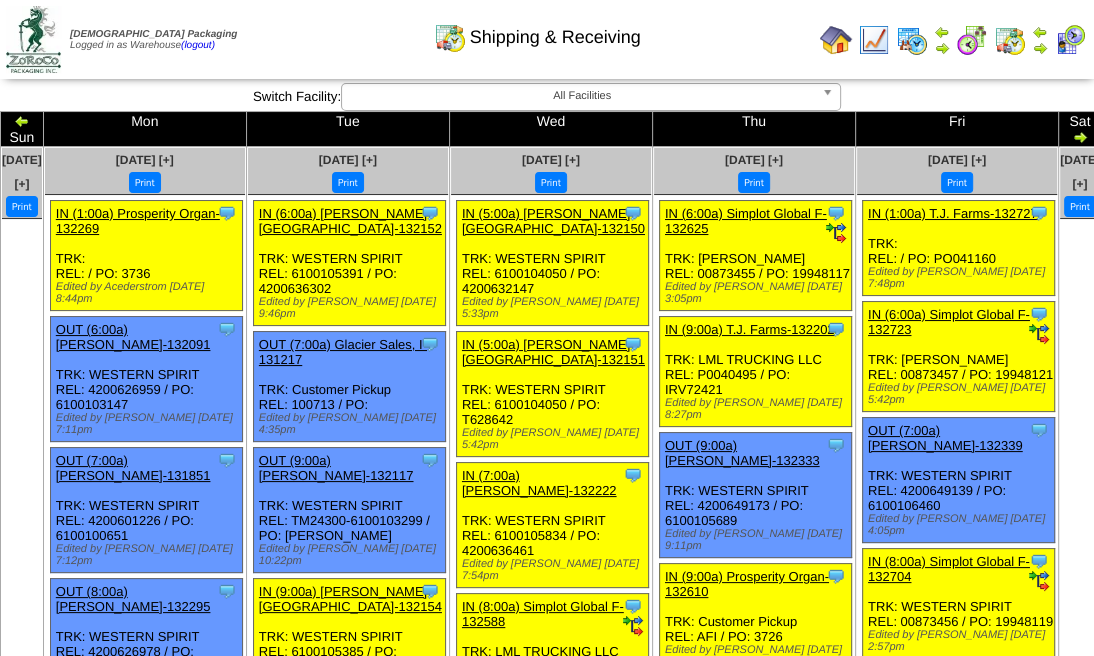 drag, startPoint x: 1045, startPoint y: 399, endPoint x: 986, endPoint y: 390, distance: 59.682495 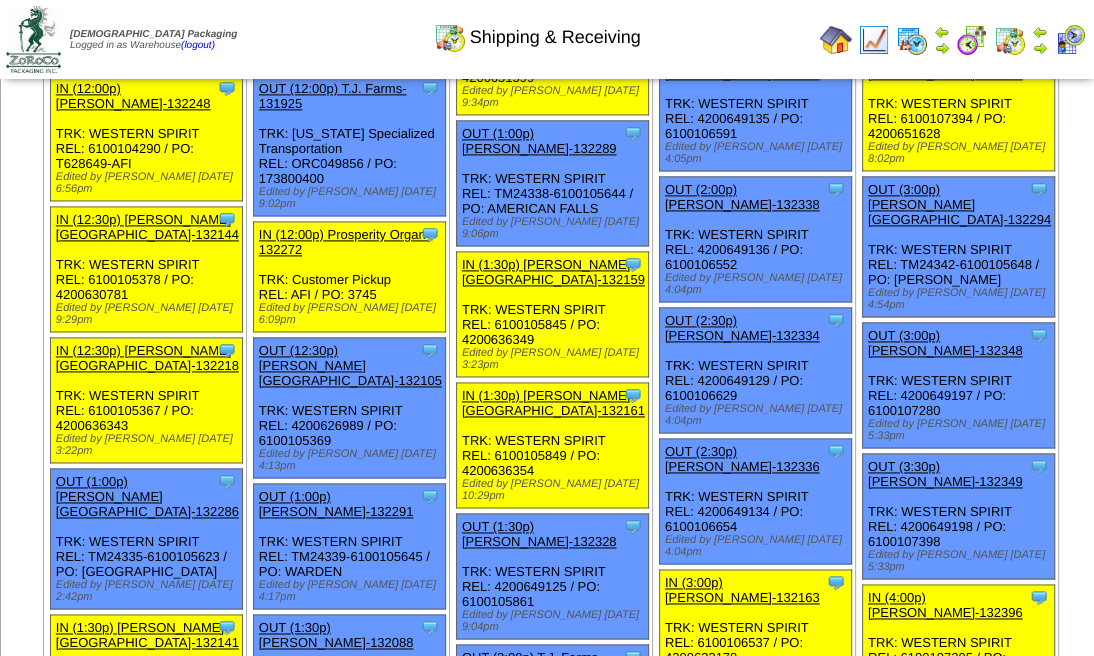 scroll, scrollTop: 2000, scrollLeft: 0, axis: vertical 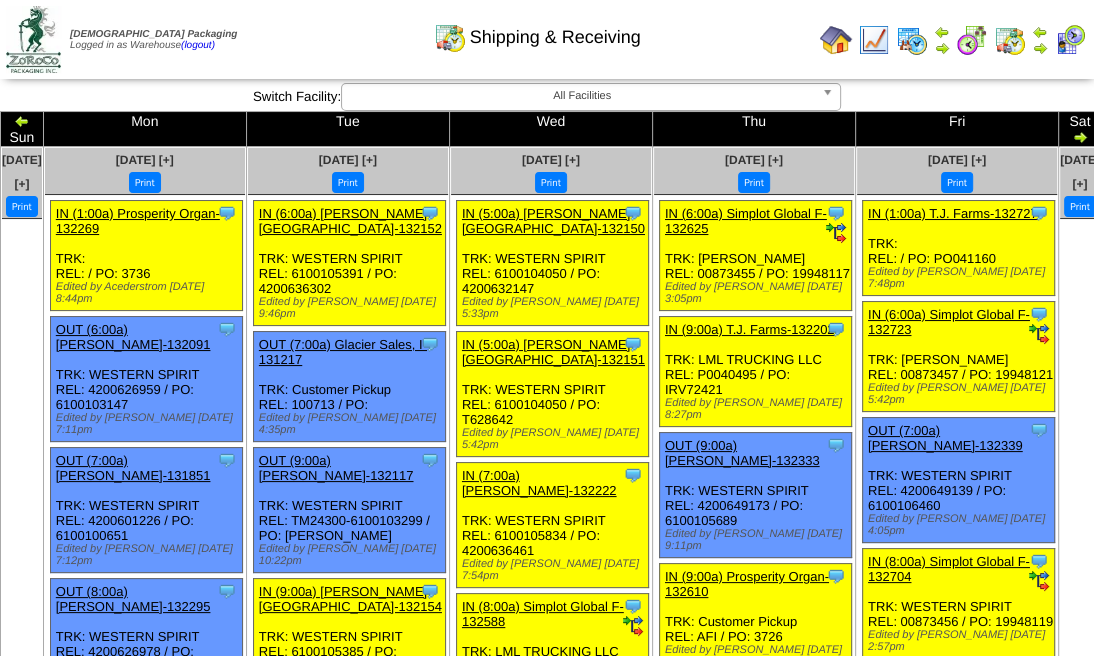 click at bounding box center (874, 40) 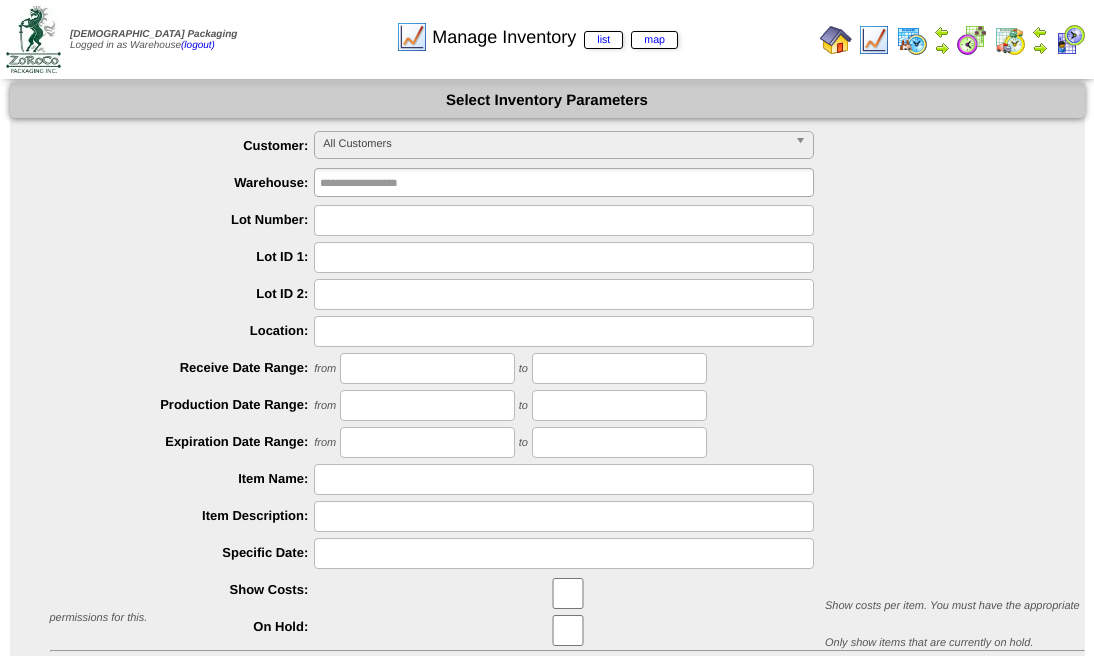 scroll, scrollTop: 0, scrollLeft: 0, axis: both 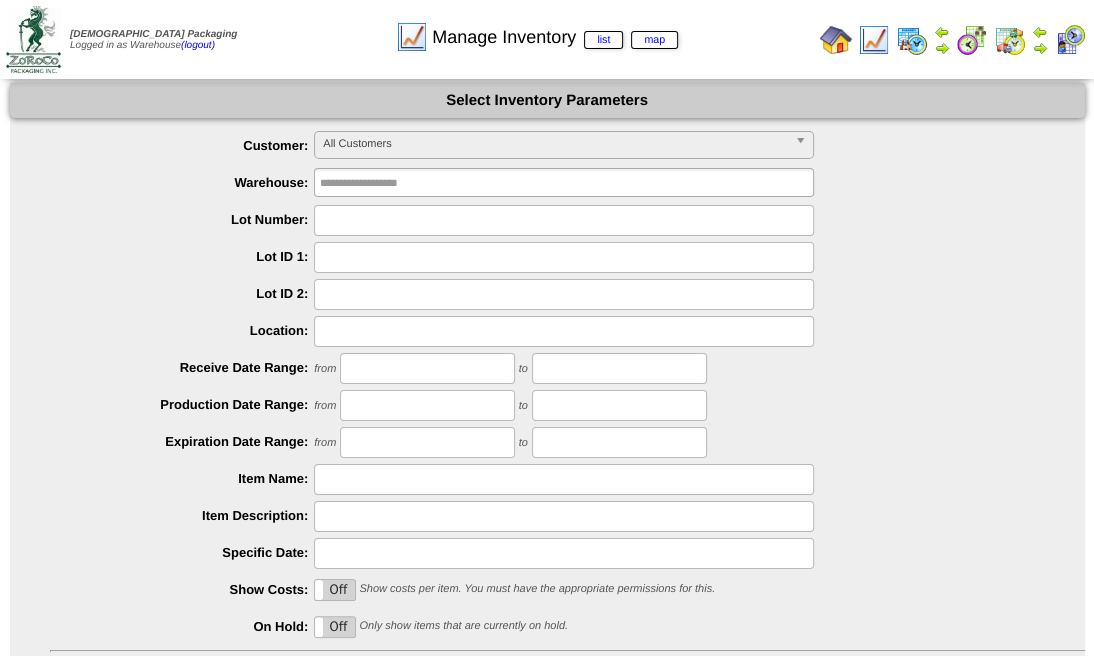 click at bounding box center (912, 40) 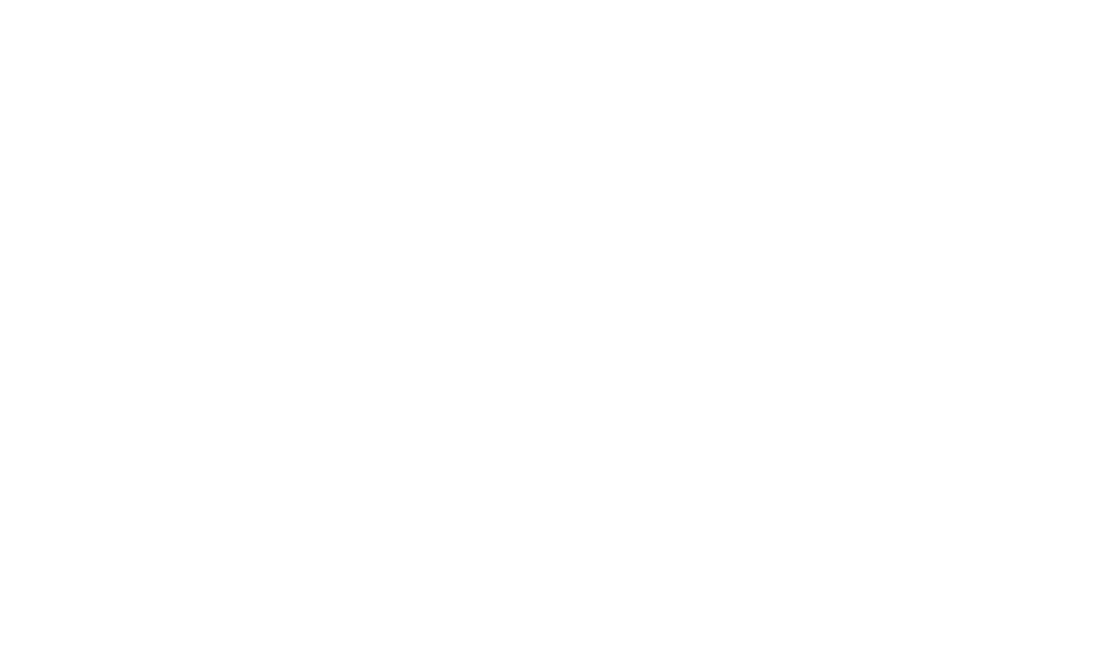 scroll, scrollTop: 0, scrollLeft: 0, axis: both 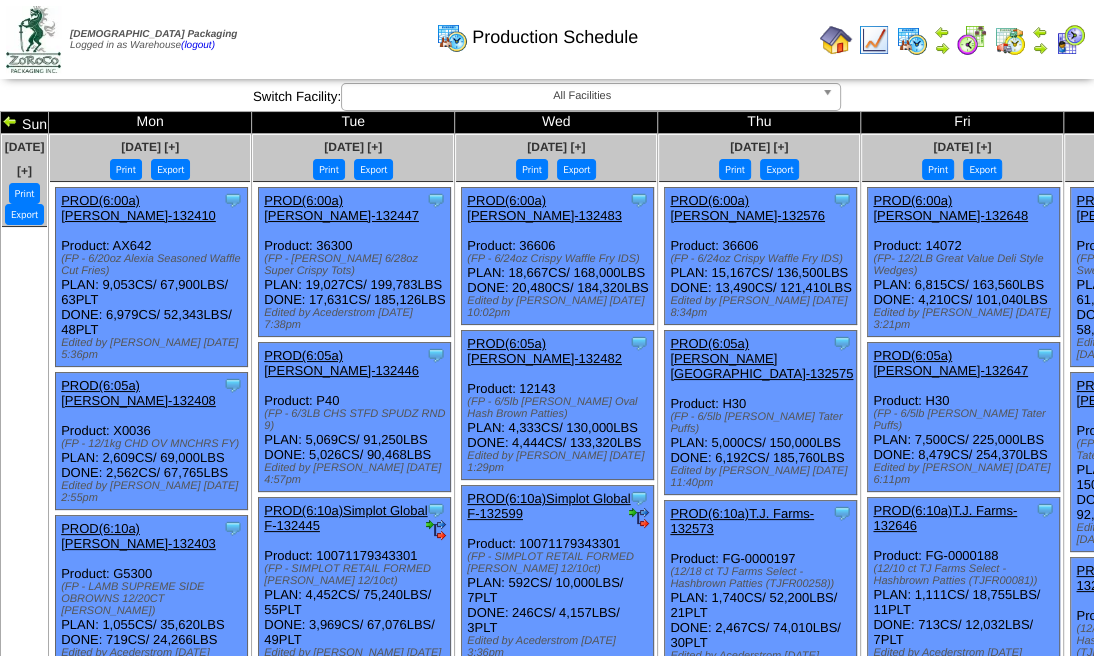 click at bounding box center (972, 40) 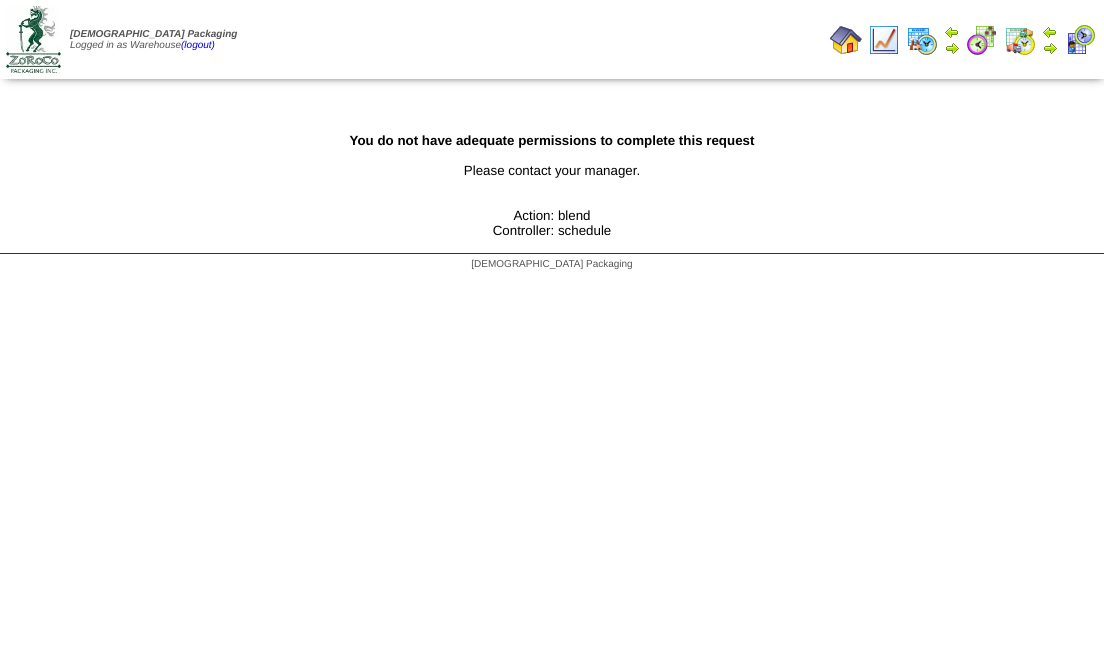 scroll, scrollTop: 0, scrollLeft: 0, axis: both 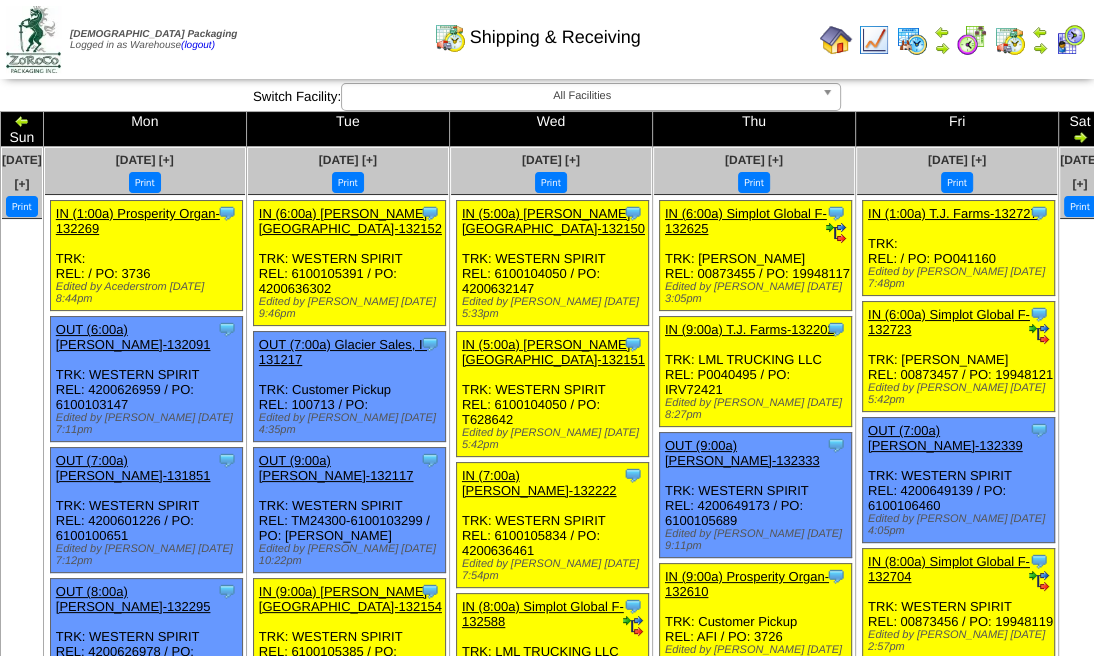 click at bounding box center (1040, 48) 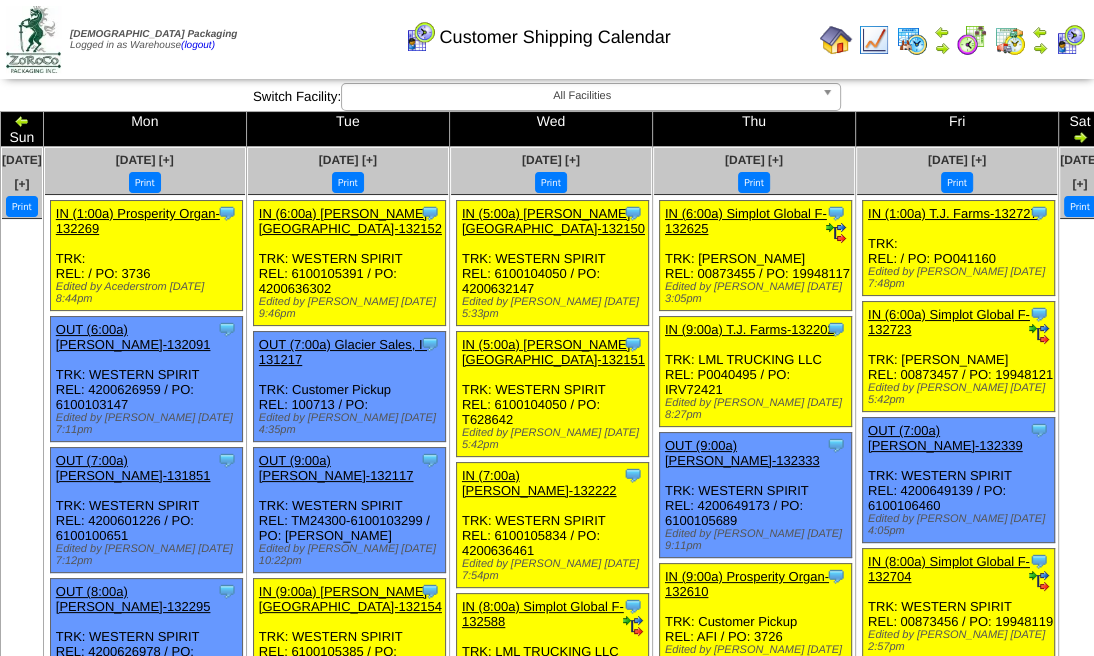 scroll, scrollTop: 0, scrollLeft: 0, axis: both 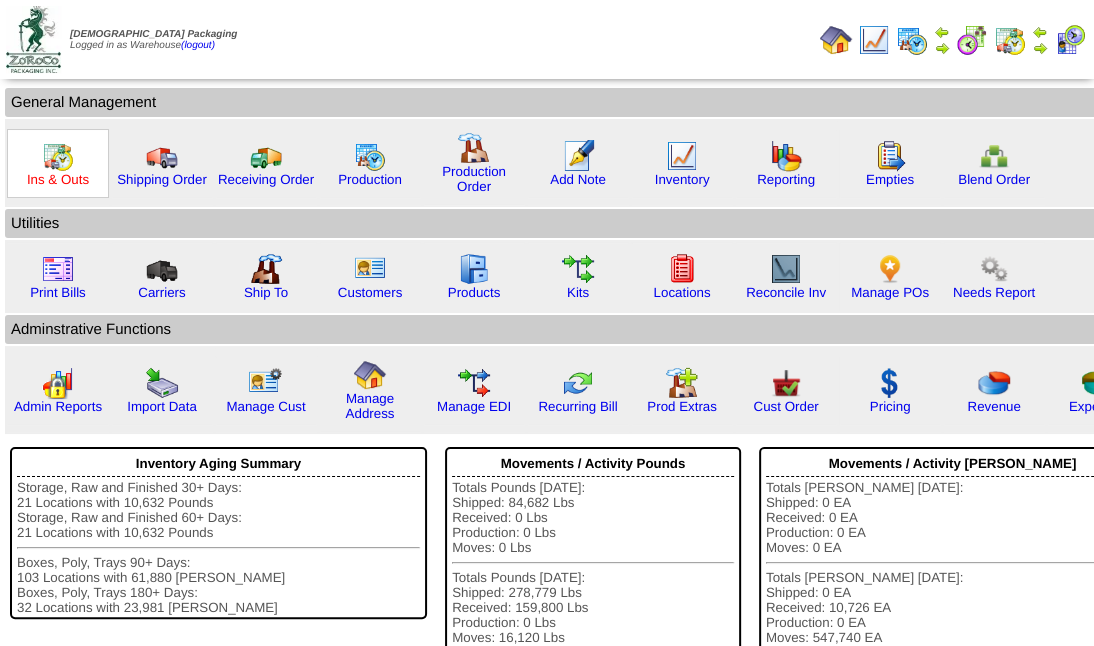click on "Ins & Outs" at bounding box center (58, 179) 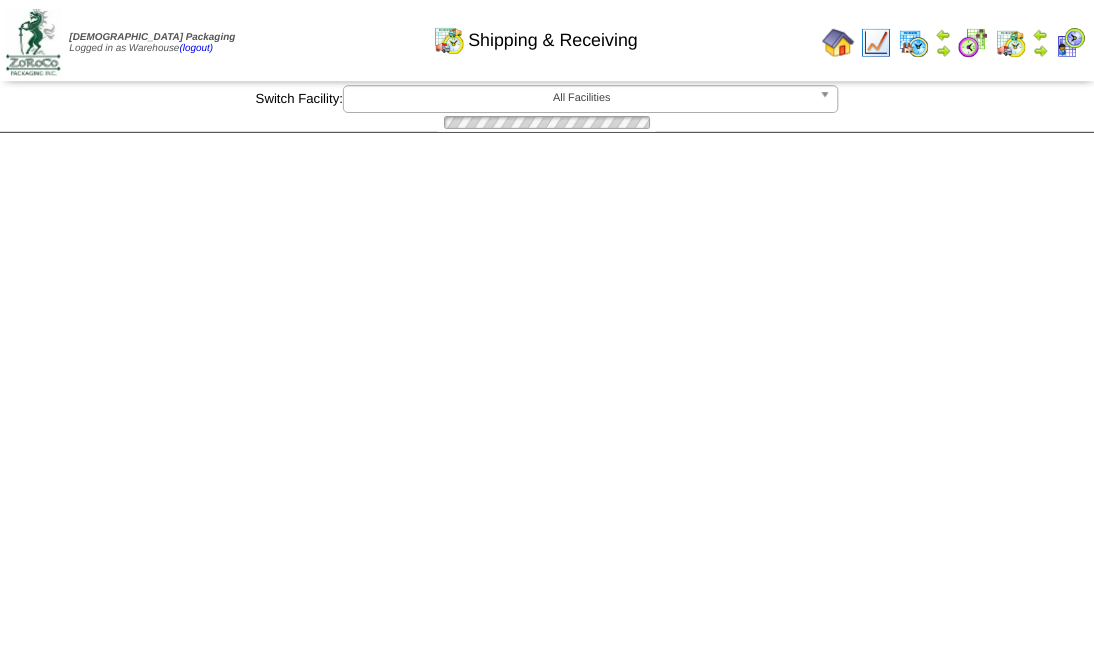 scroll, scrollTop: 0, scrollLeft: 0, axis: both 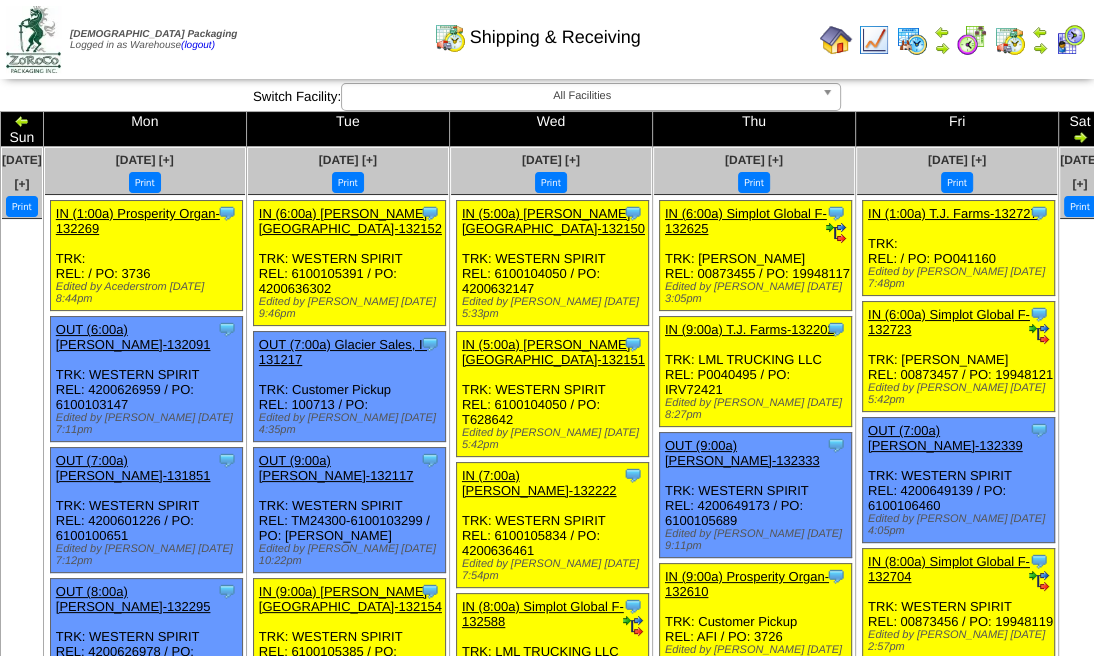 click at bounding box center [1040, 48] 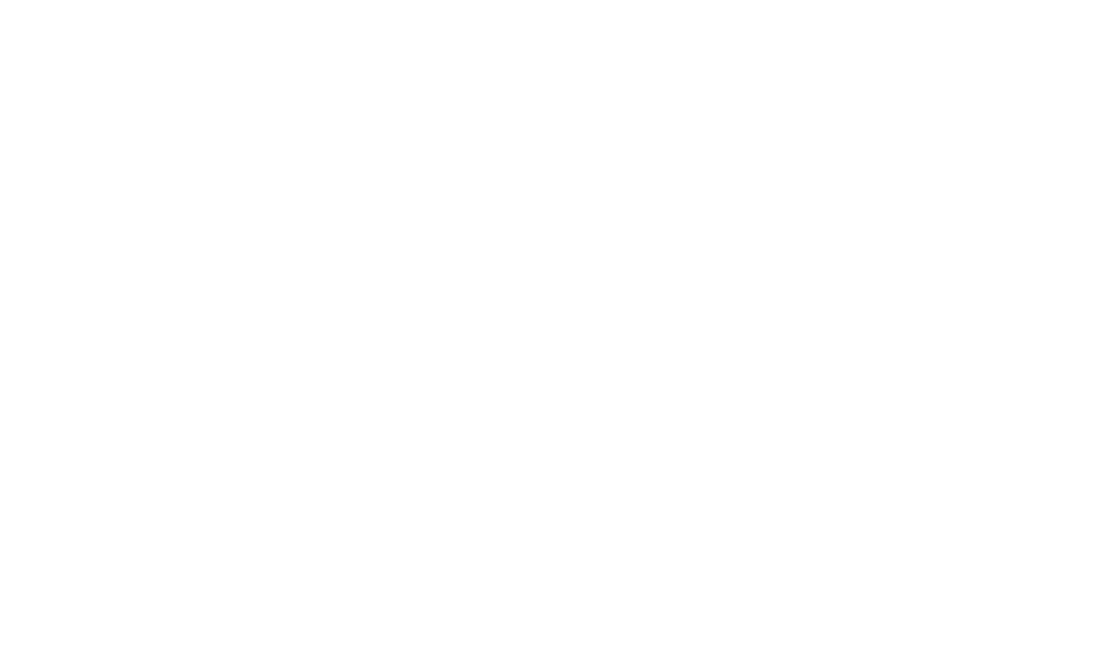 scroll, scrollTop: 0, scrollLeft: 0, axis: both 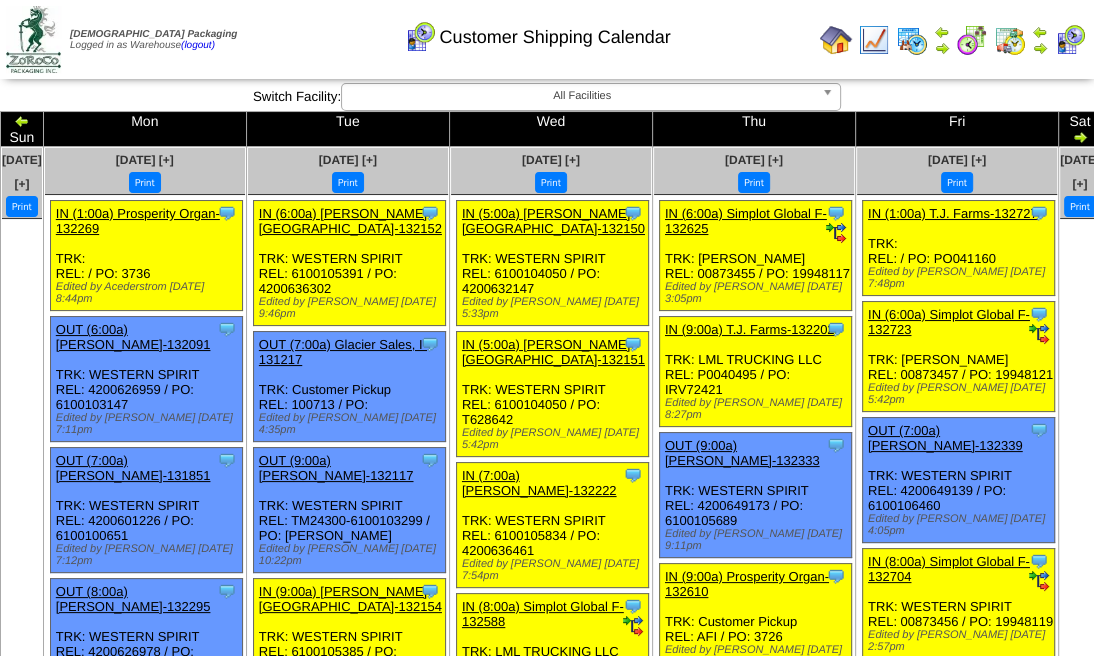click at bounding box center [1070, 40] 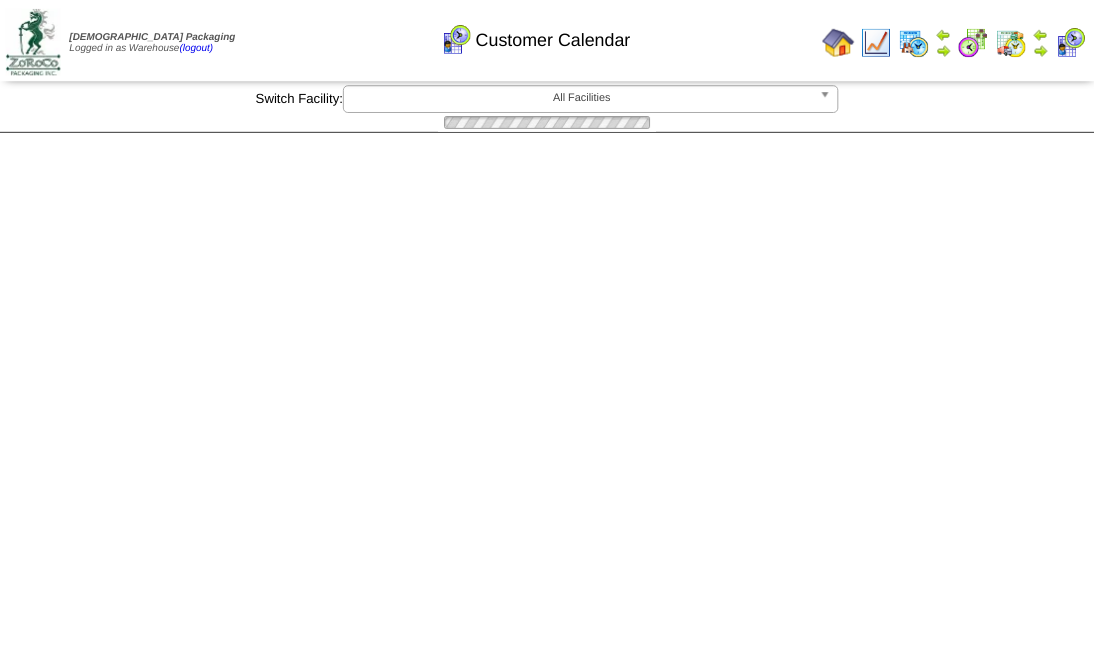 scroll, scrollTop: 0, scrollLeft: 0, axis: both 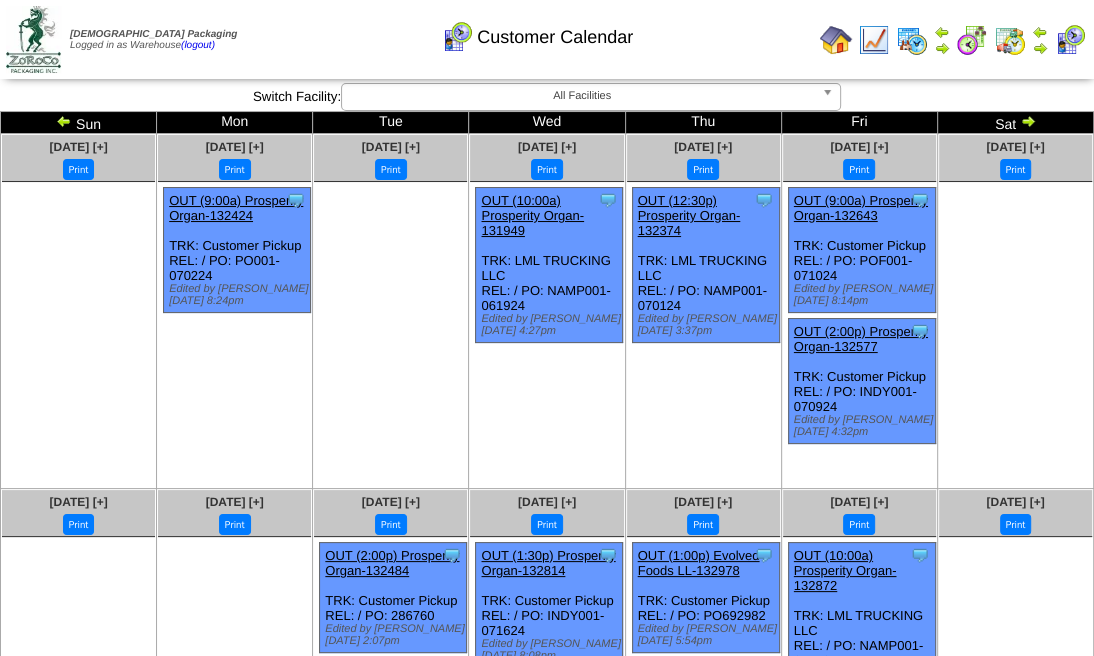 click at bounding box center [1040, 48] 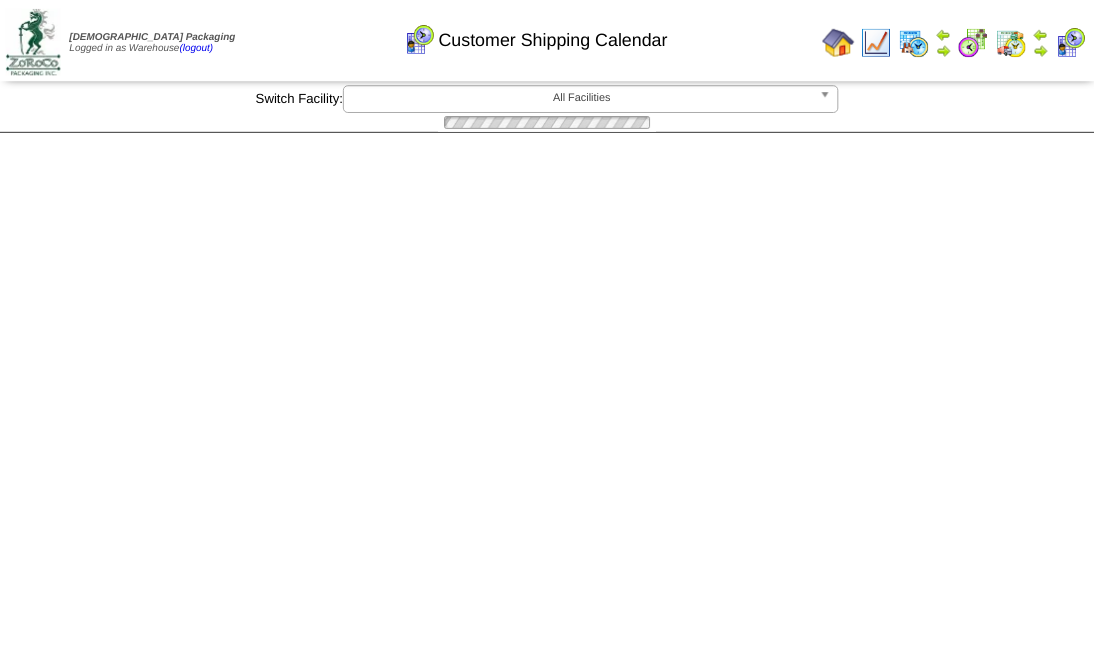 scroll, scrollTop: 0, scrollLeft: 0, axis: both 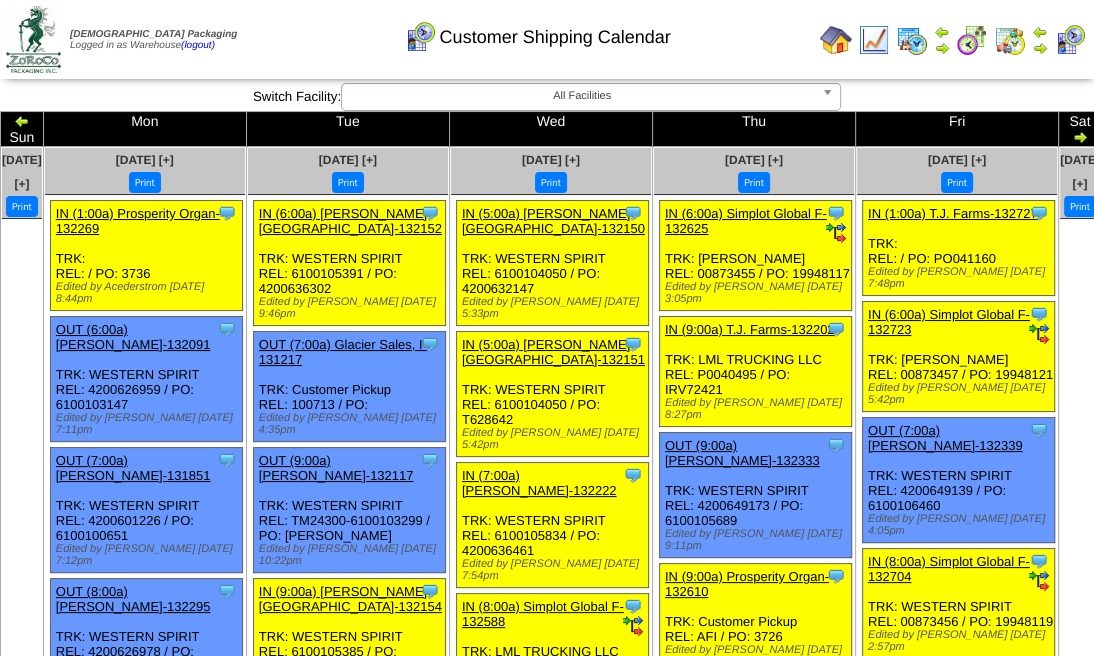 click at bounding box center [33, 39] 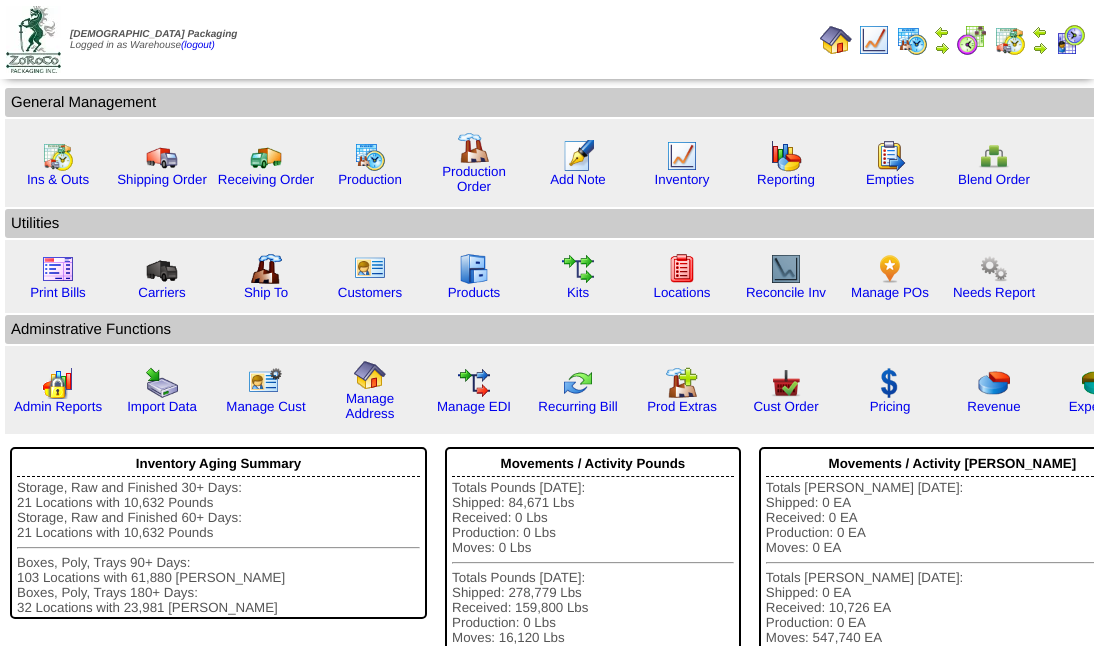 scroll, scrollTop: 0, scrollLeft: 0, axis: both 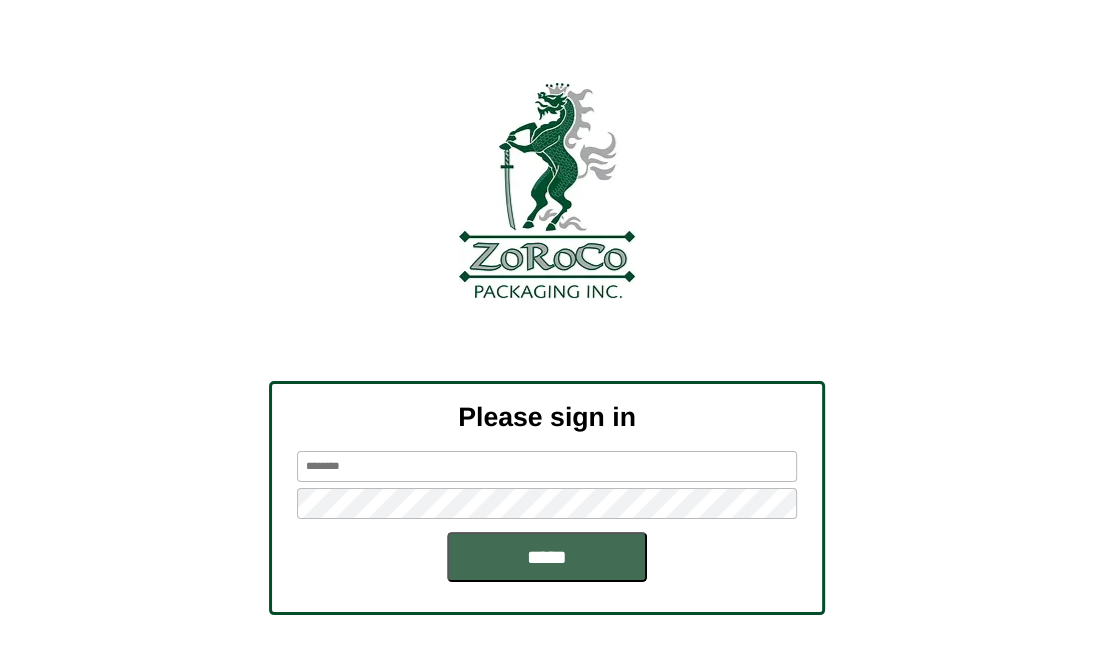 type on "*********" 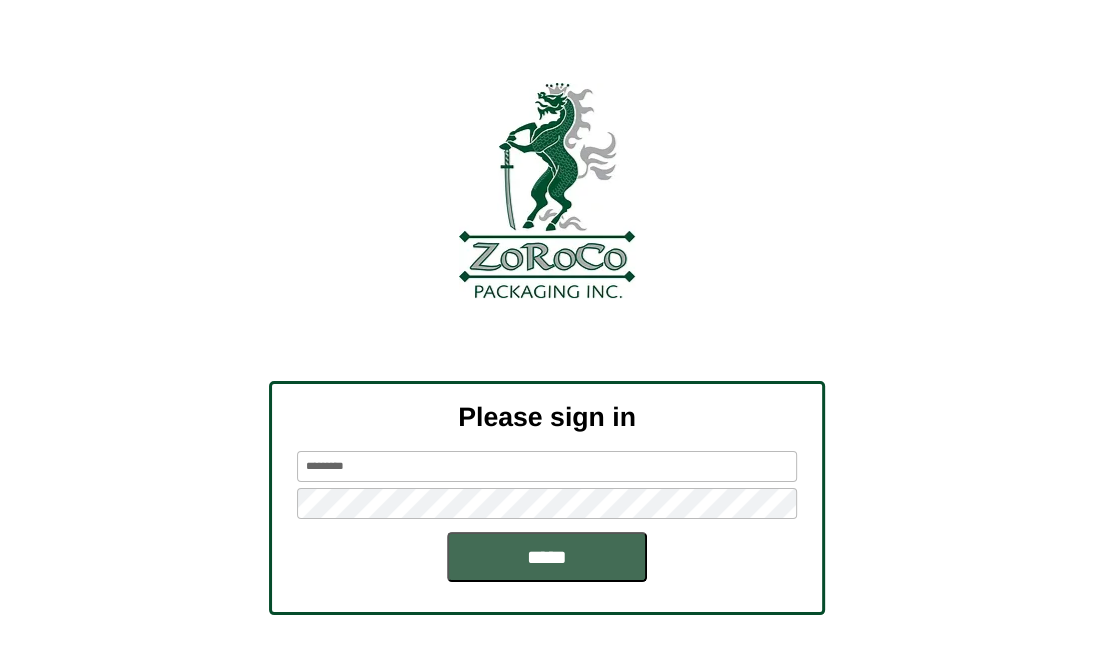 click on "*****" at bounding box center [547, 557] 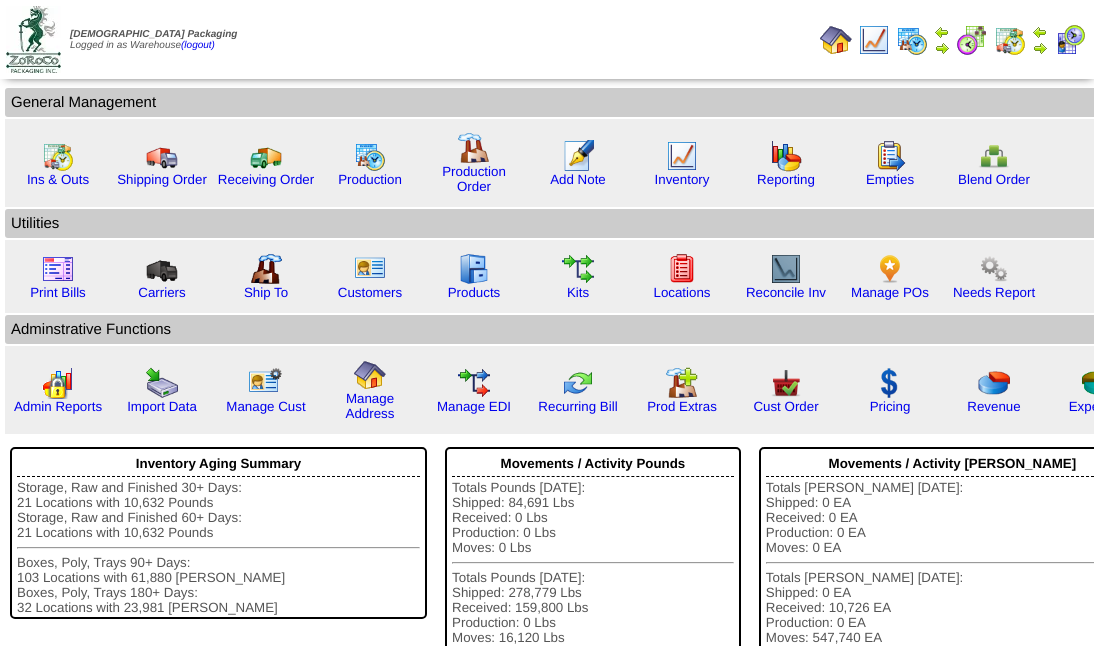 scroll, scrollTop: 0, scrollLeft: 0, axis: both 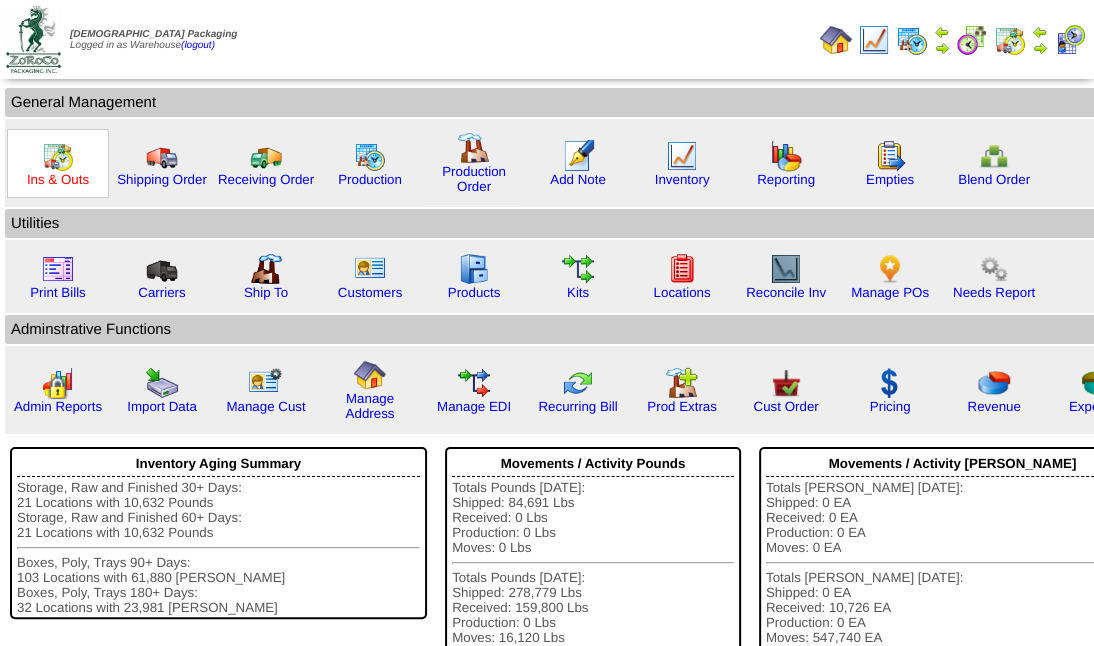 click on "Ins & Outs" at bounding box center [58, 179] 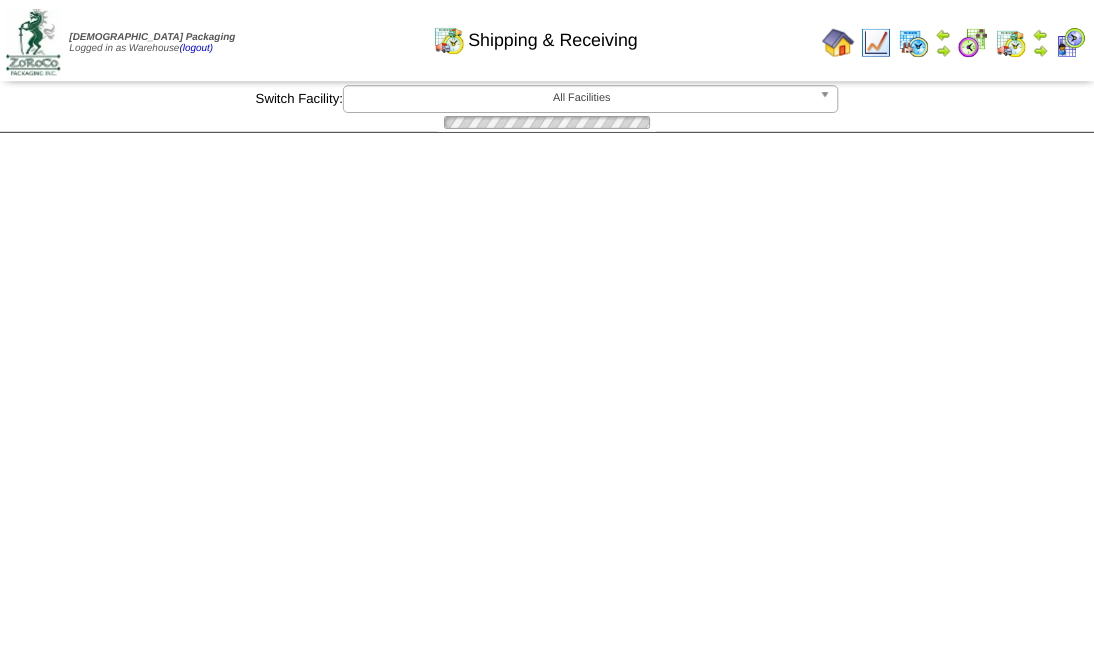 scroll, scrollTop: 0, scrollLeft: 0, axis: both 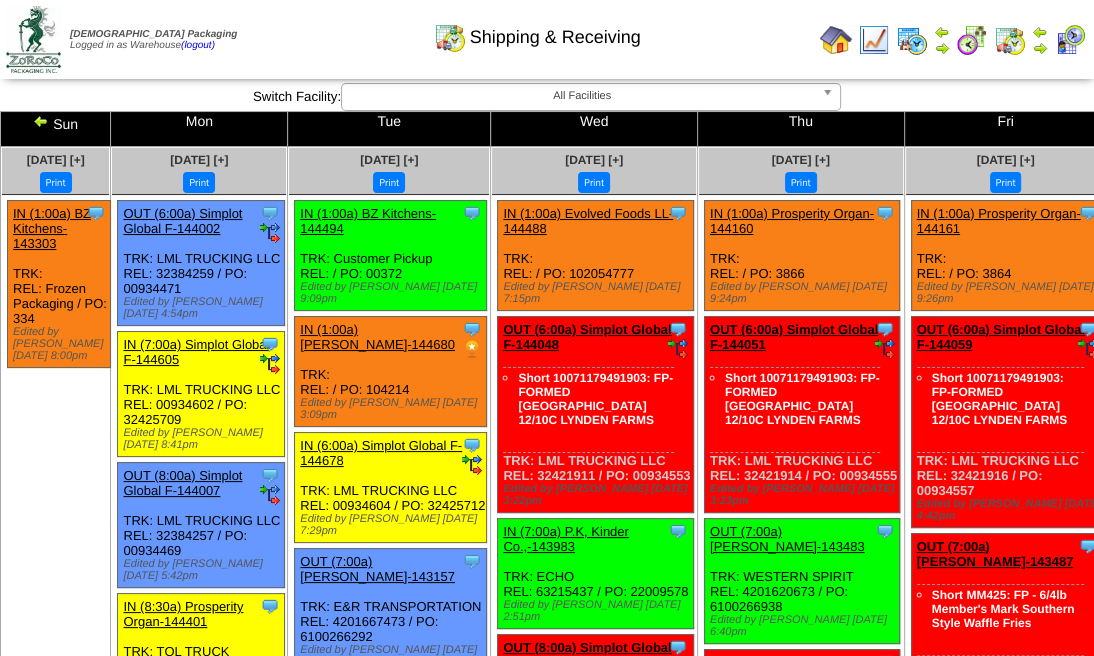 click at bounding box center (1040, 48) 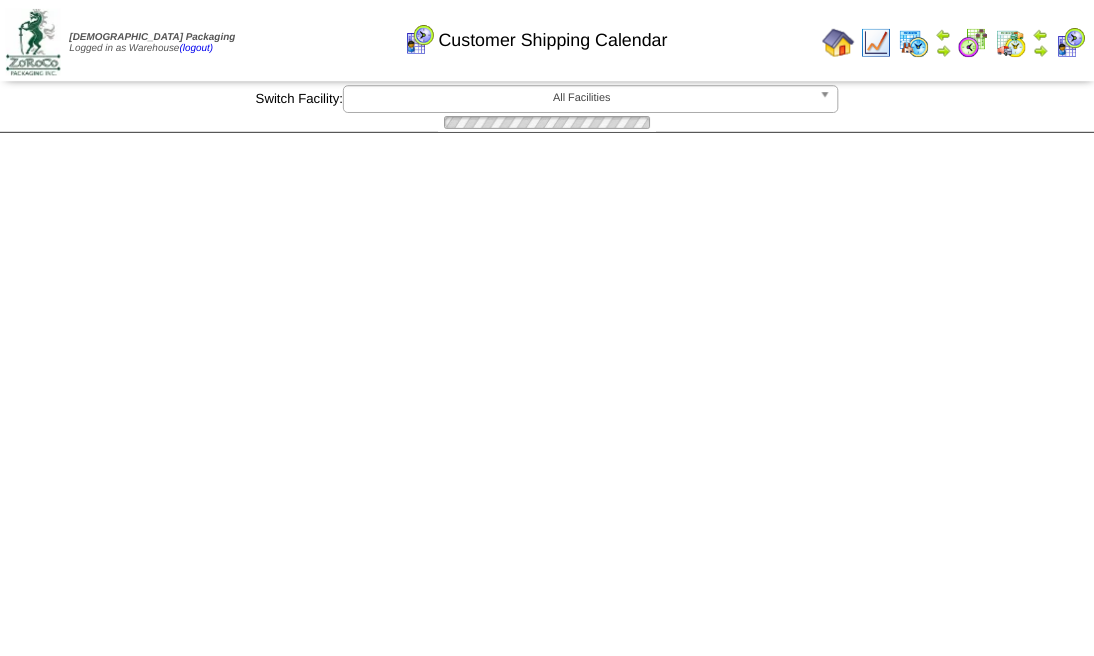scroll, scrollTop: 0, scrollLeft: 0, axis: both 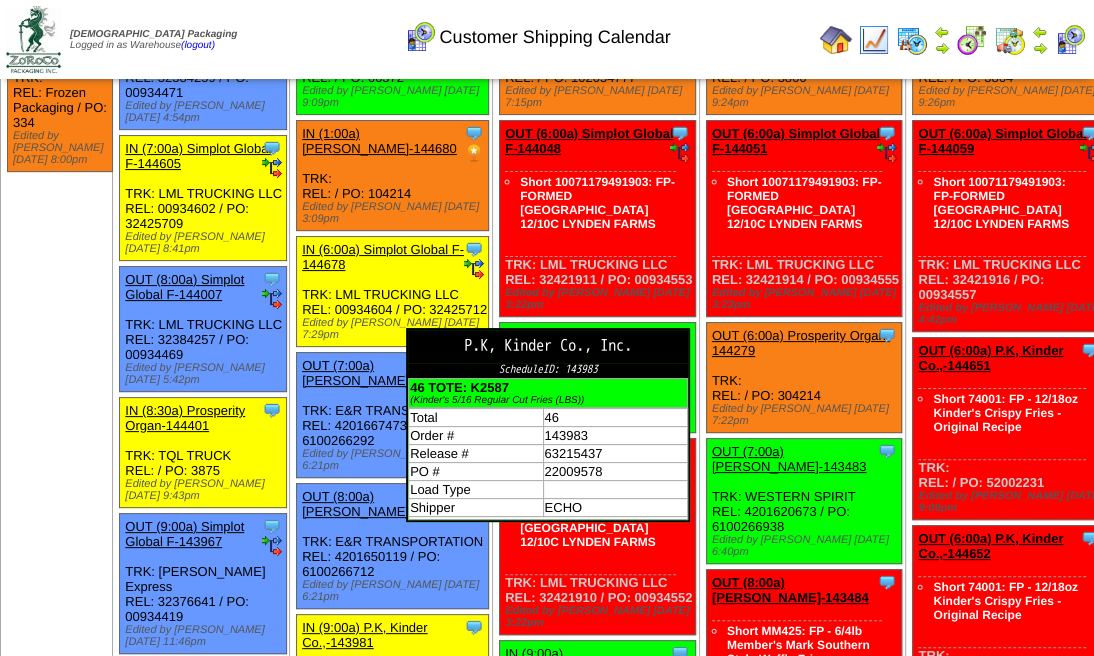 click on "P.K, Kinder Co., Inc." at bounding box center [548, 346] 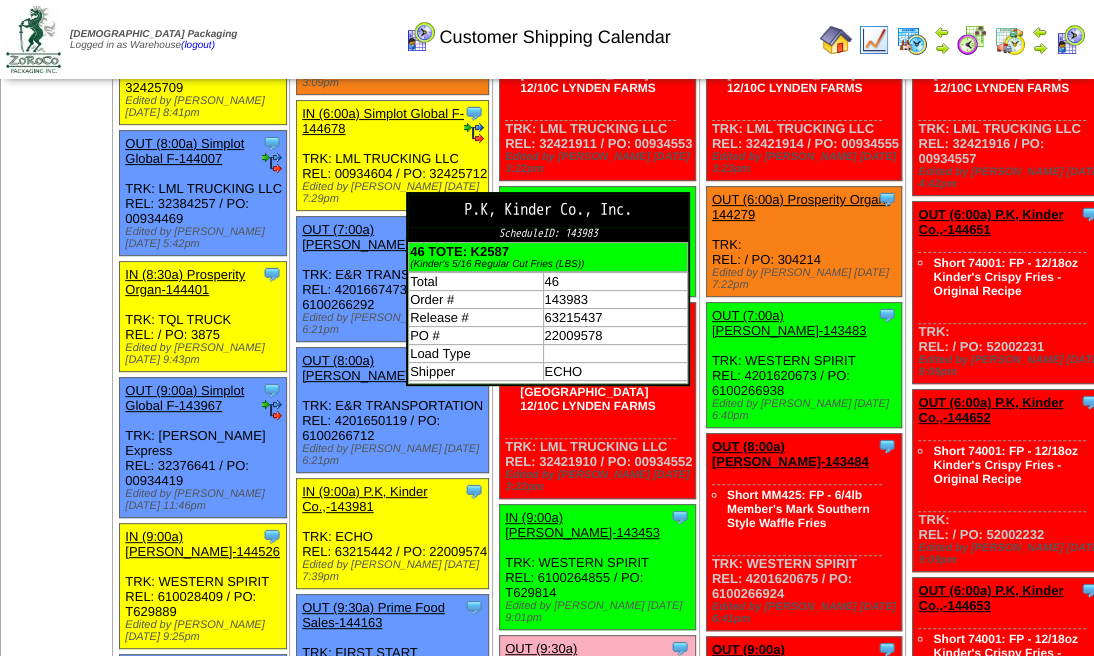 scroll, scrollTop: 0, scrollLeft: 0, axis: both 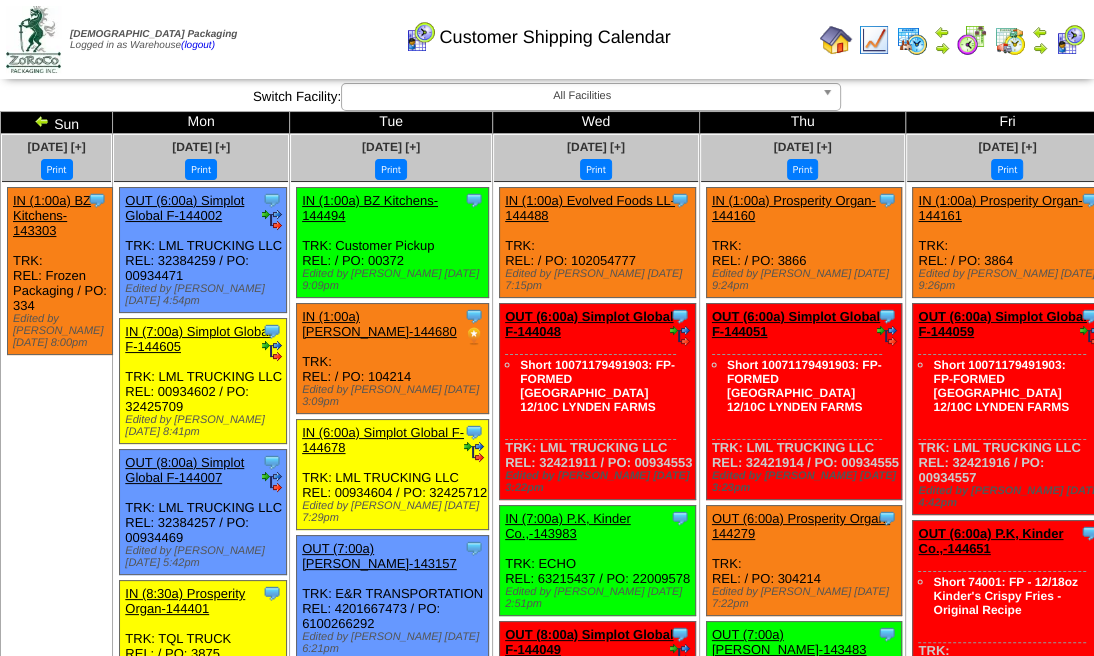 click on "Clone Item
IN
(1:00a)
BZ Kitchens-143303
BZ Kitchens
ScheduleID: 143303
3360 EA:
02-00285
(BOX - Blue Zones Kitchen Master Case 19-9/16 x 12-15/16 x 10-3/4)
Total
3360" at bounding box center [56, 337] 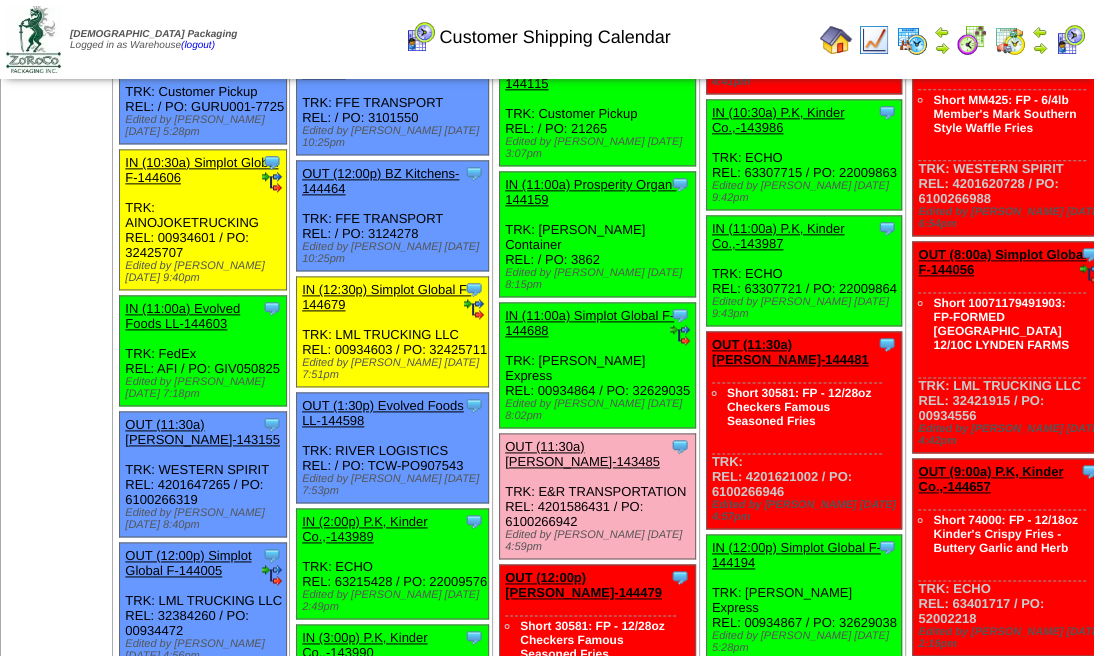 scroll, scrollTop: 1109, scrollLeft: 0, axis: vertical 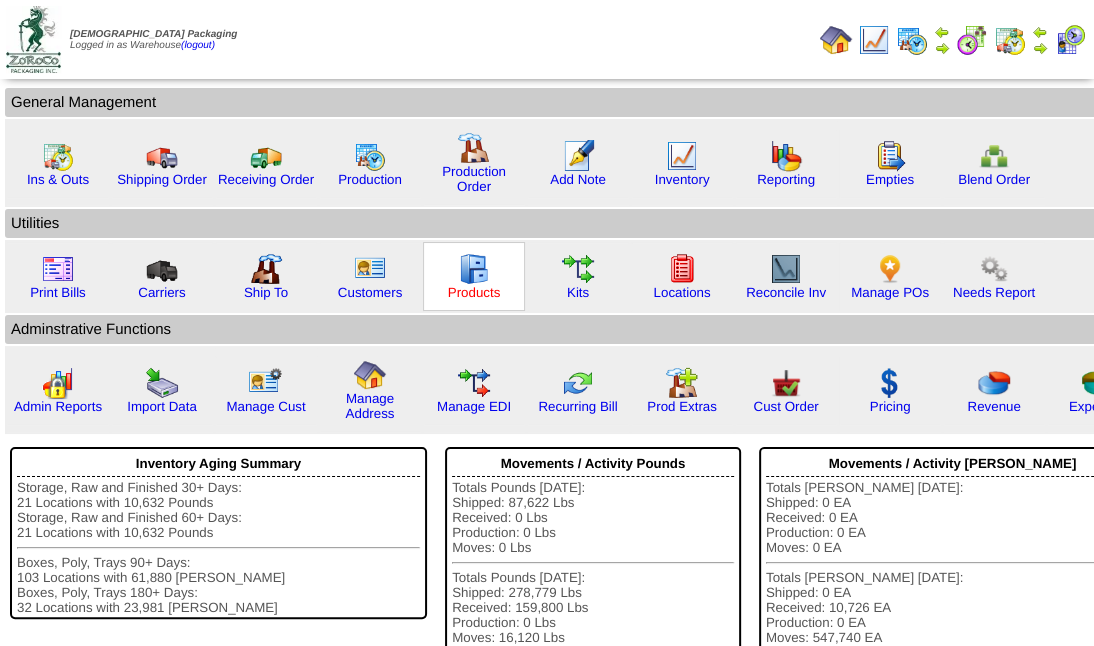 click on "Products" at bounding box center [474, 292] 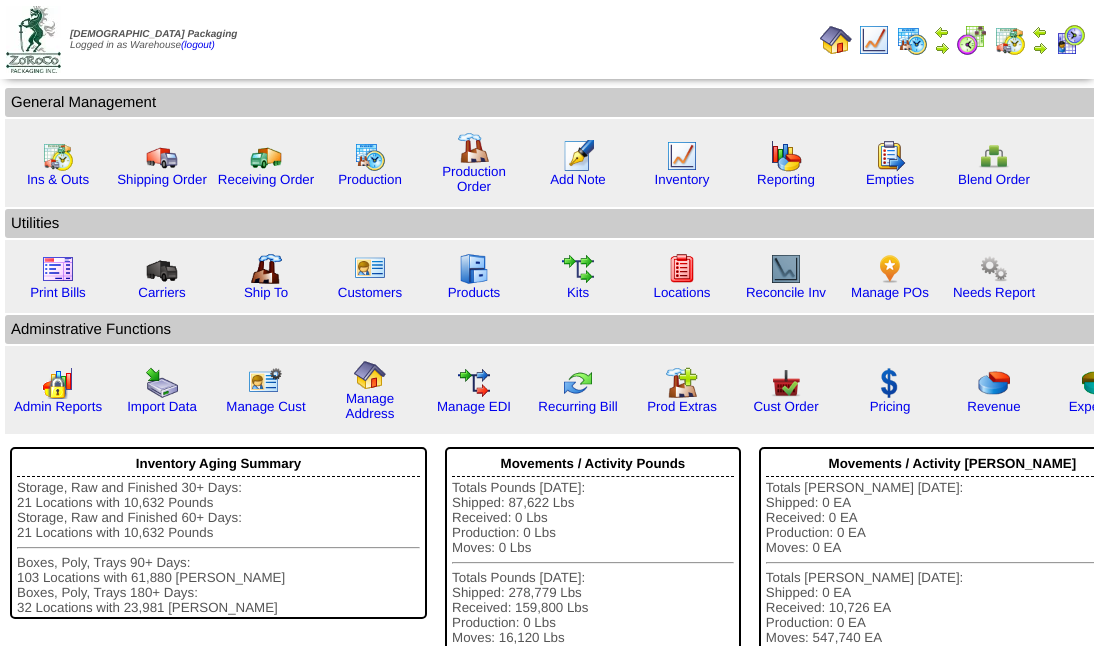 scroll, scrollTop: 0, scrollLeft: 0, axis: both 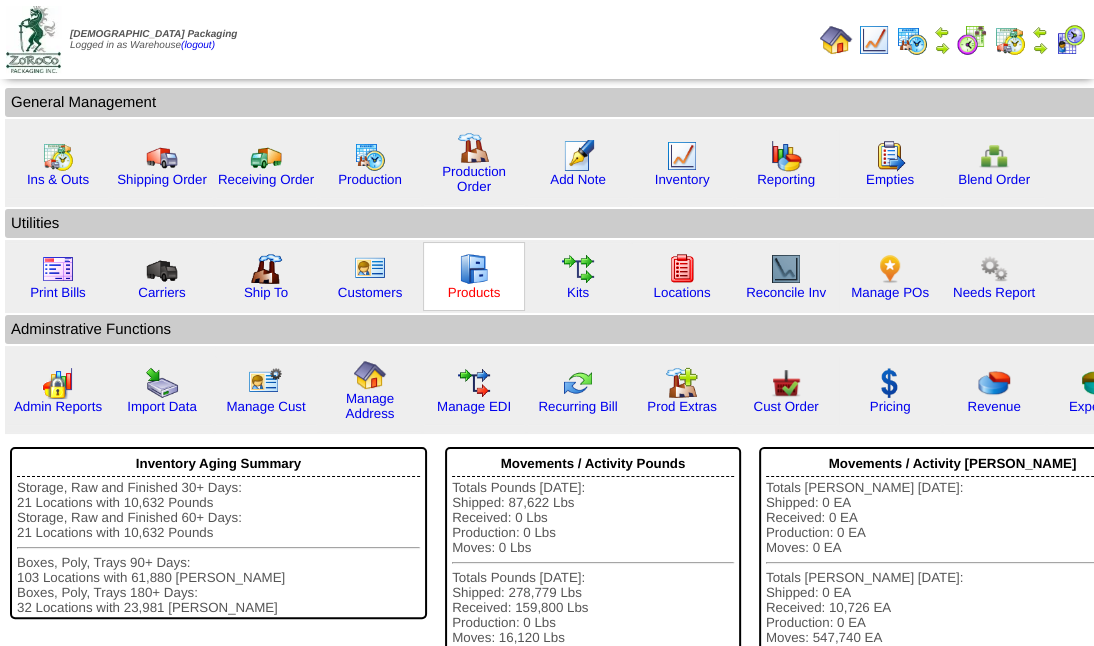 click on "Products" at bounding box center [474, 292] 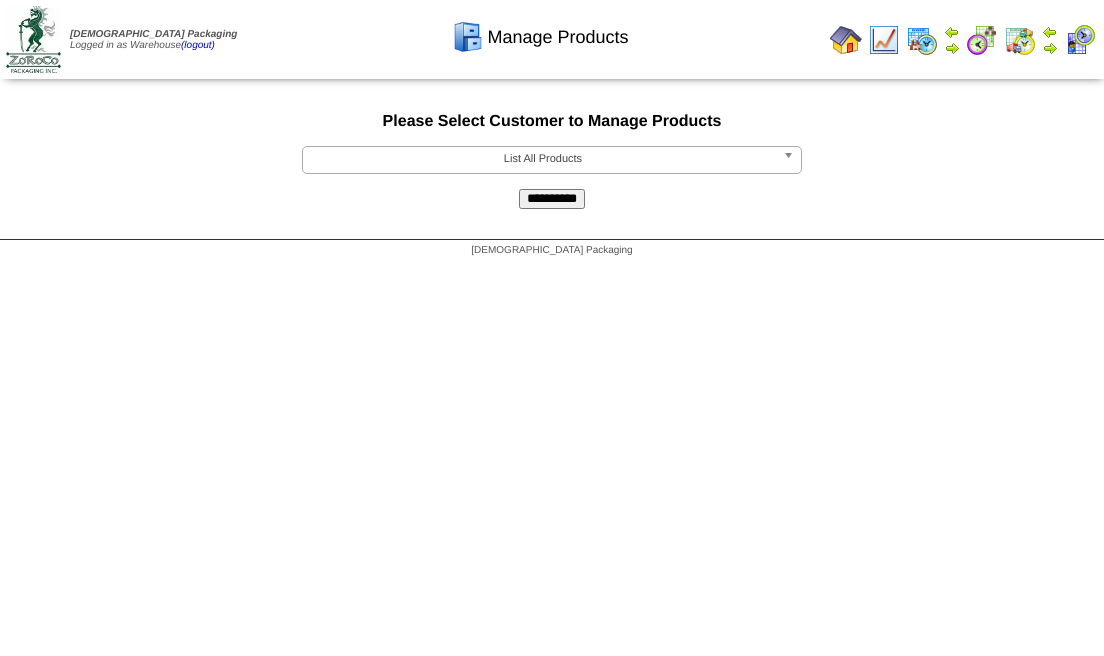 scroll, scrollTop: 0, scrollLeft: 0, axis: both 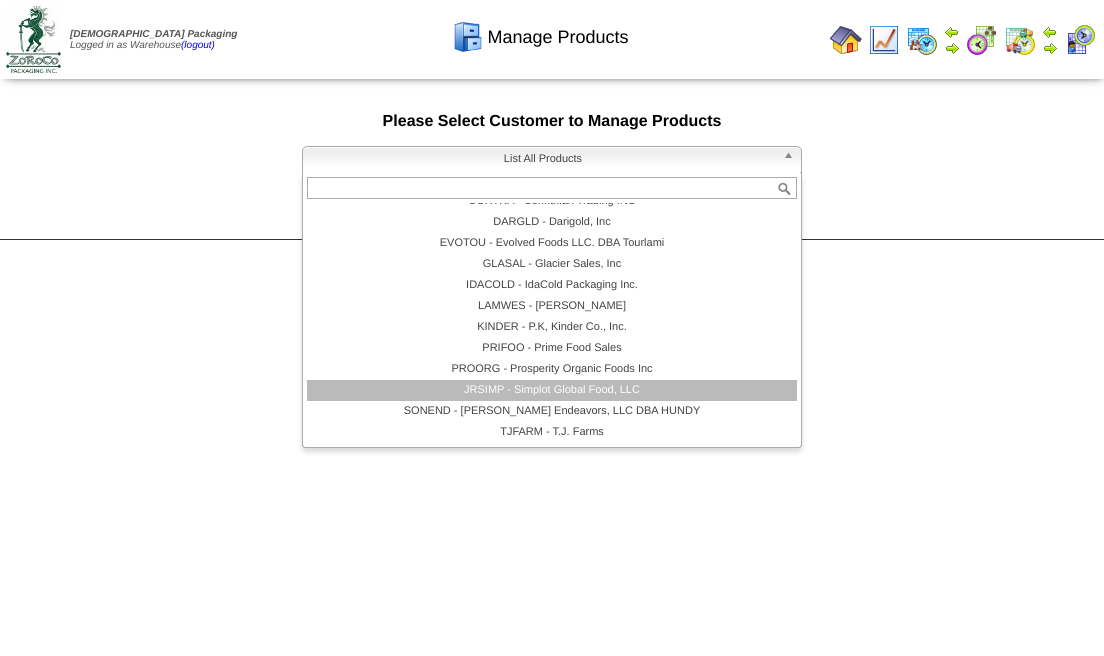 click on "JRSIMP - Simplot Global Food, LLC" at bounding box center [552, 390] 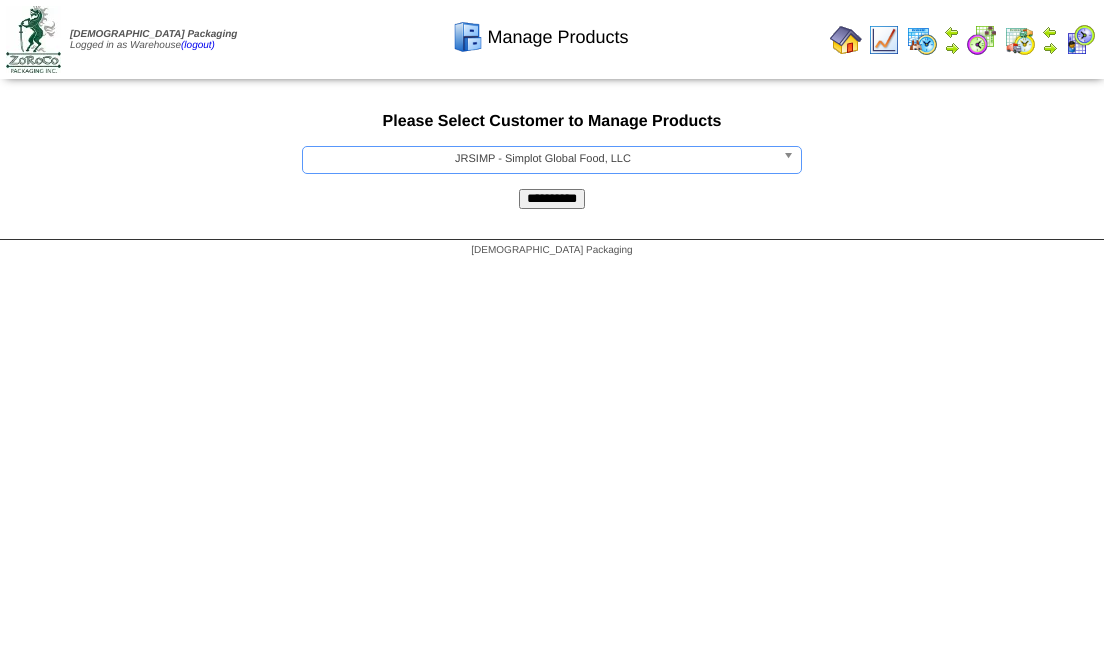 click on "**********" at bounding box center (552, 199) 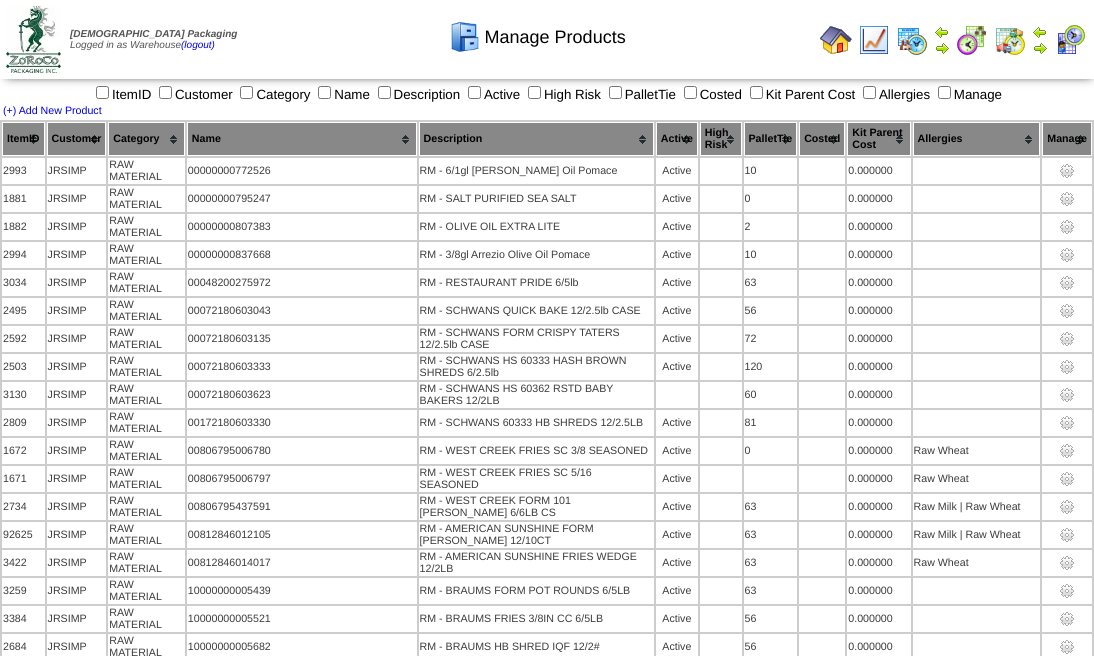 scroll, scrollTop: 0, scrollLeft: 0, axis: both 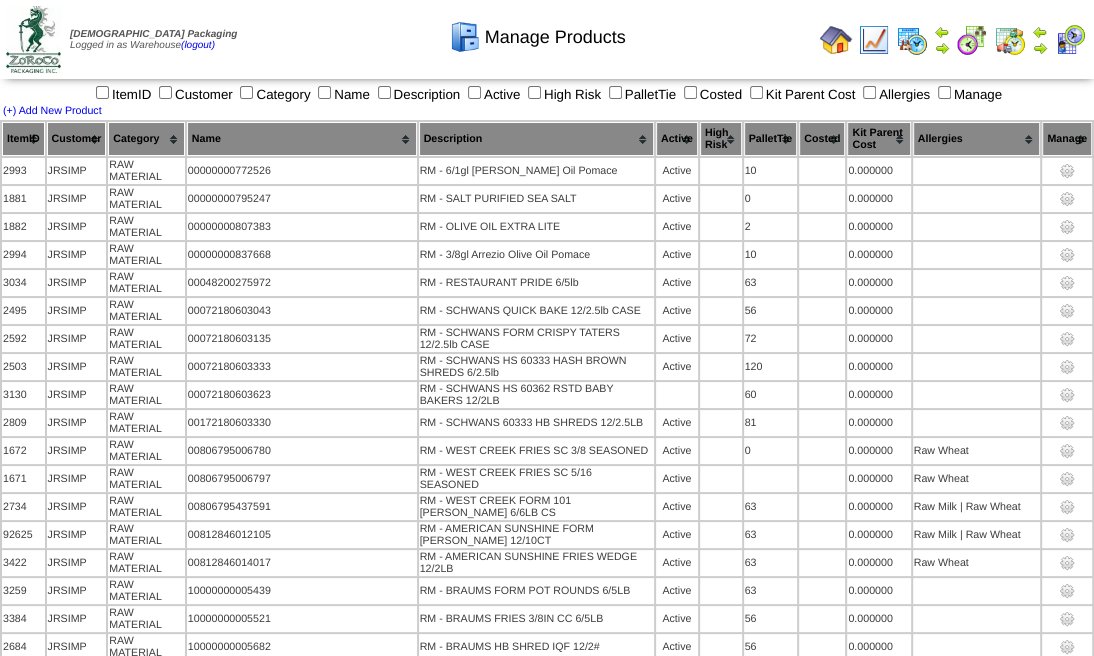click on "Manage Products" at bounding box center [537, 30] 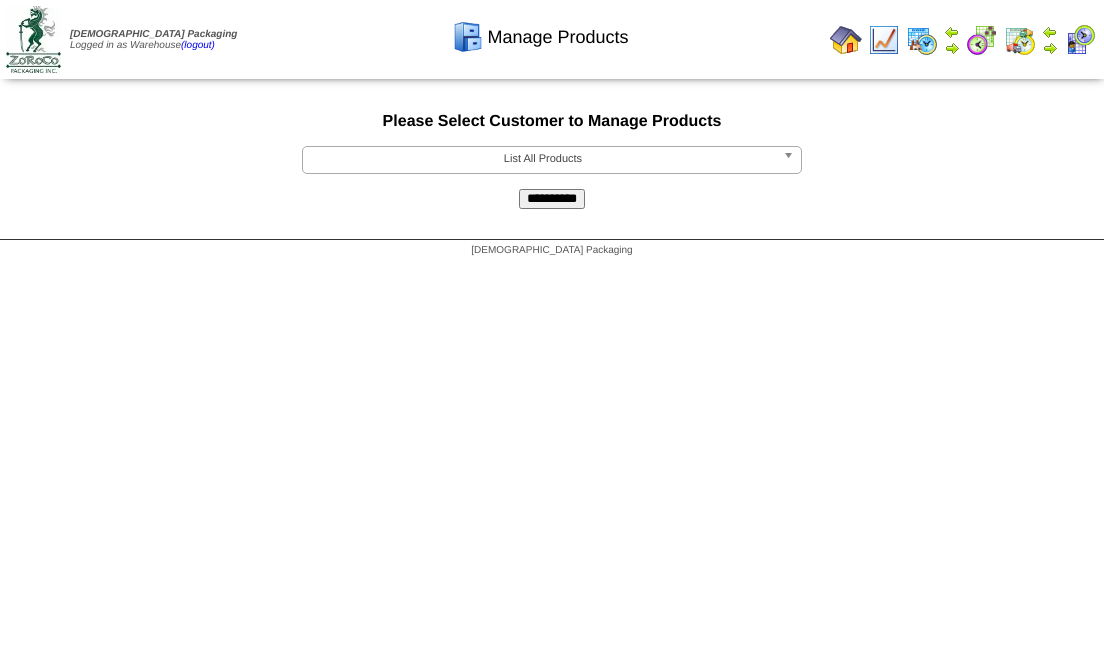 scroll, scrollTop: 0, scrollLeft: 0, axis: both 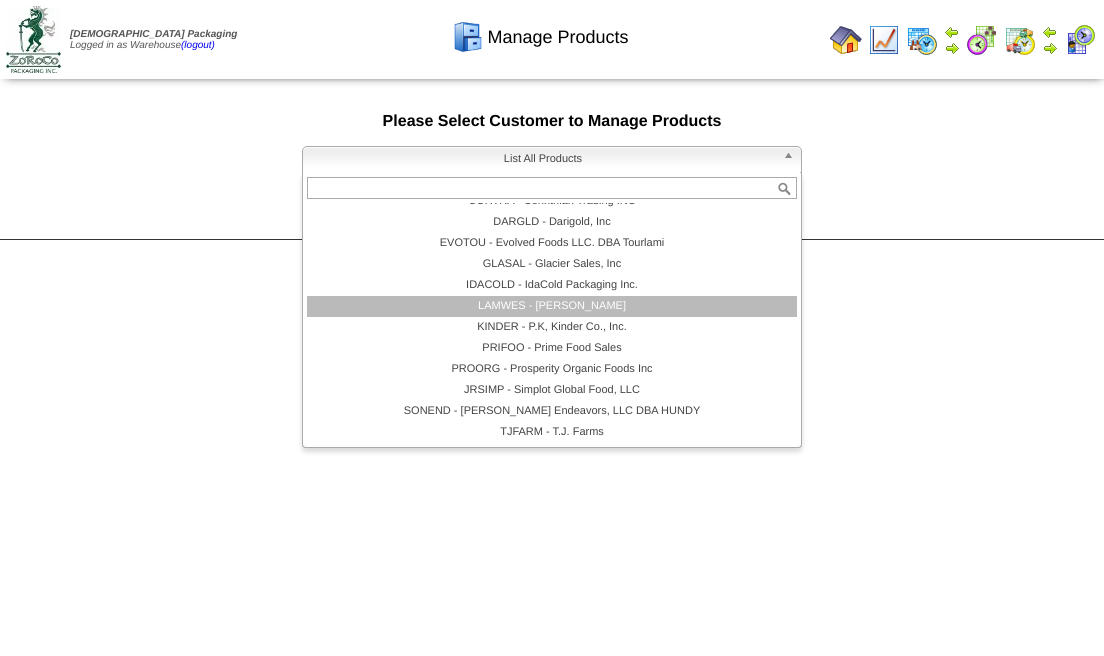 click on "LAMWES - Lamb-Weston" at bounding box center (552, 306) 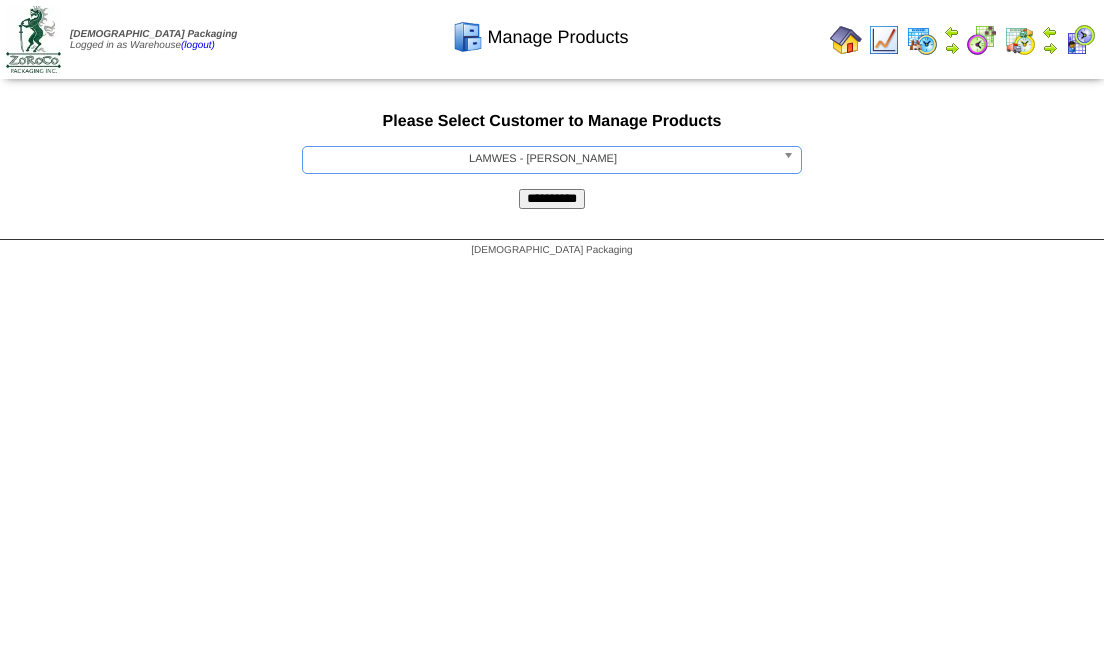 click on "**********" at bounding box center [552, 199] 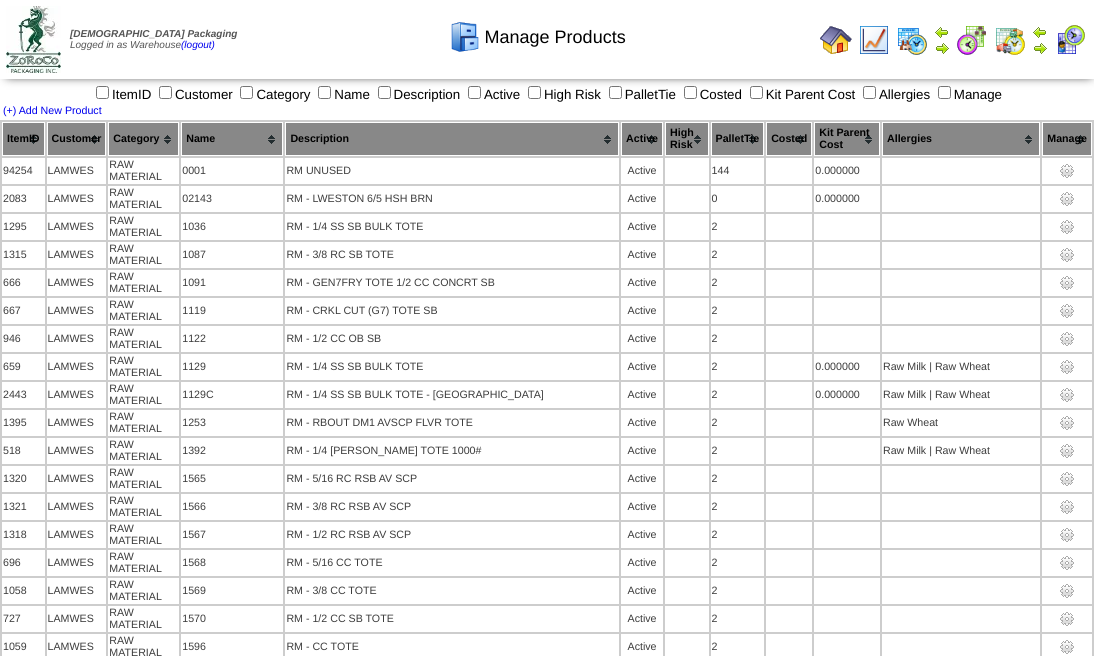 scroll, scrollTop: 0, scrollLeft: 0, axis: both 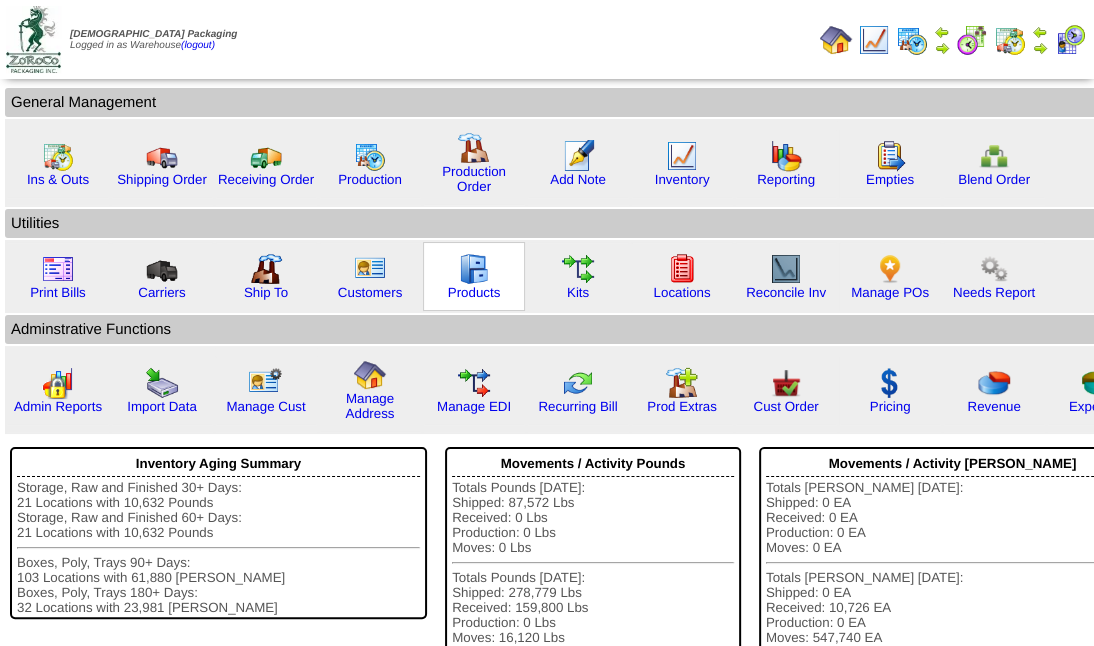 click at bounding box center [474, 269] 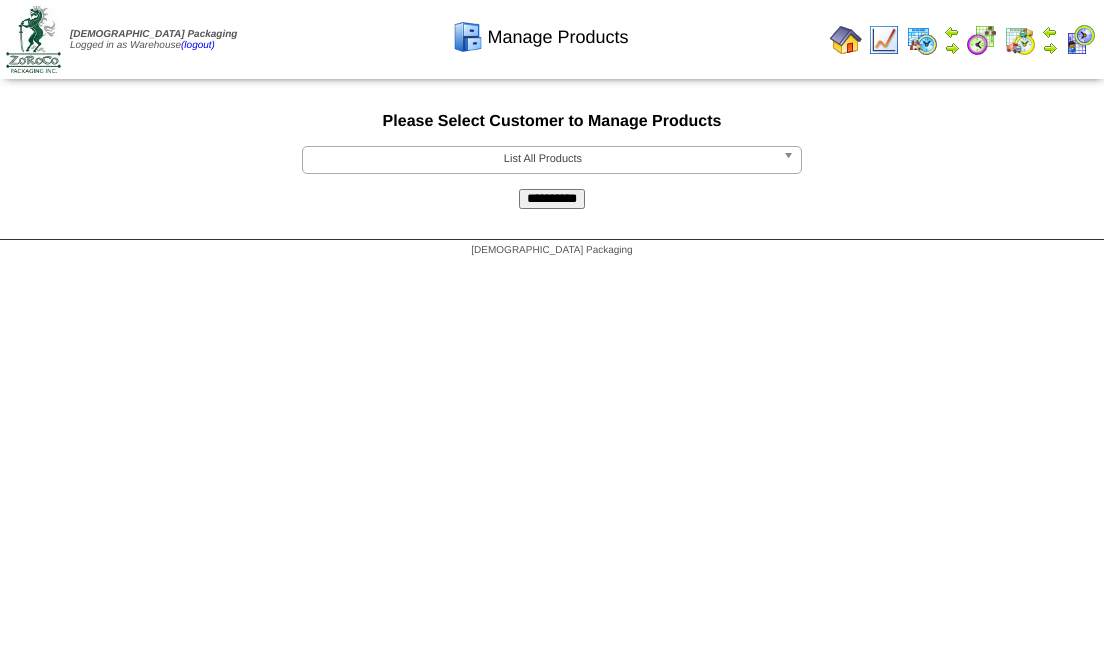 scroll, scrollTop: 0, scrollLeft: 0, axis: both 